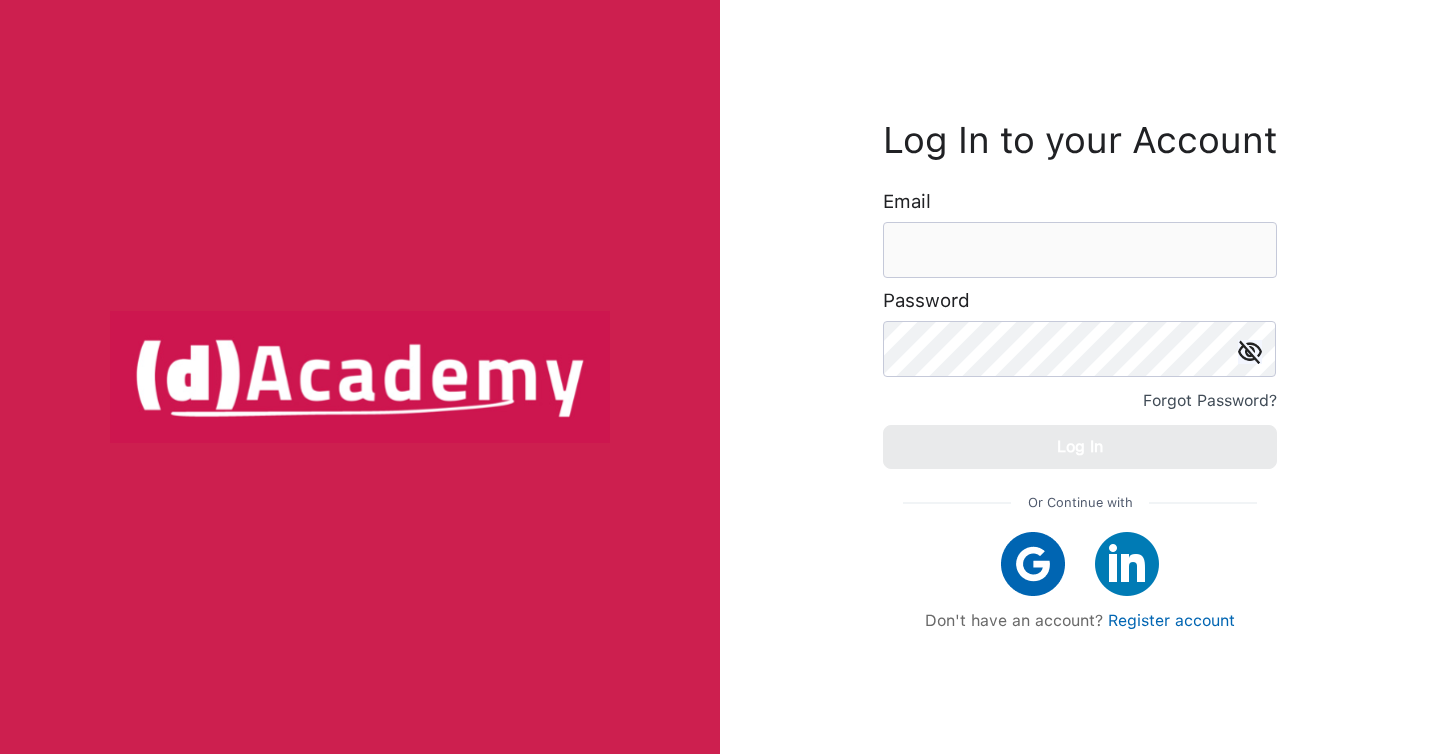 scroll, scrollTop: 0, scrollLeft: 0, axis: both 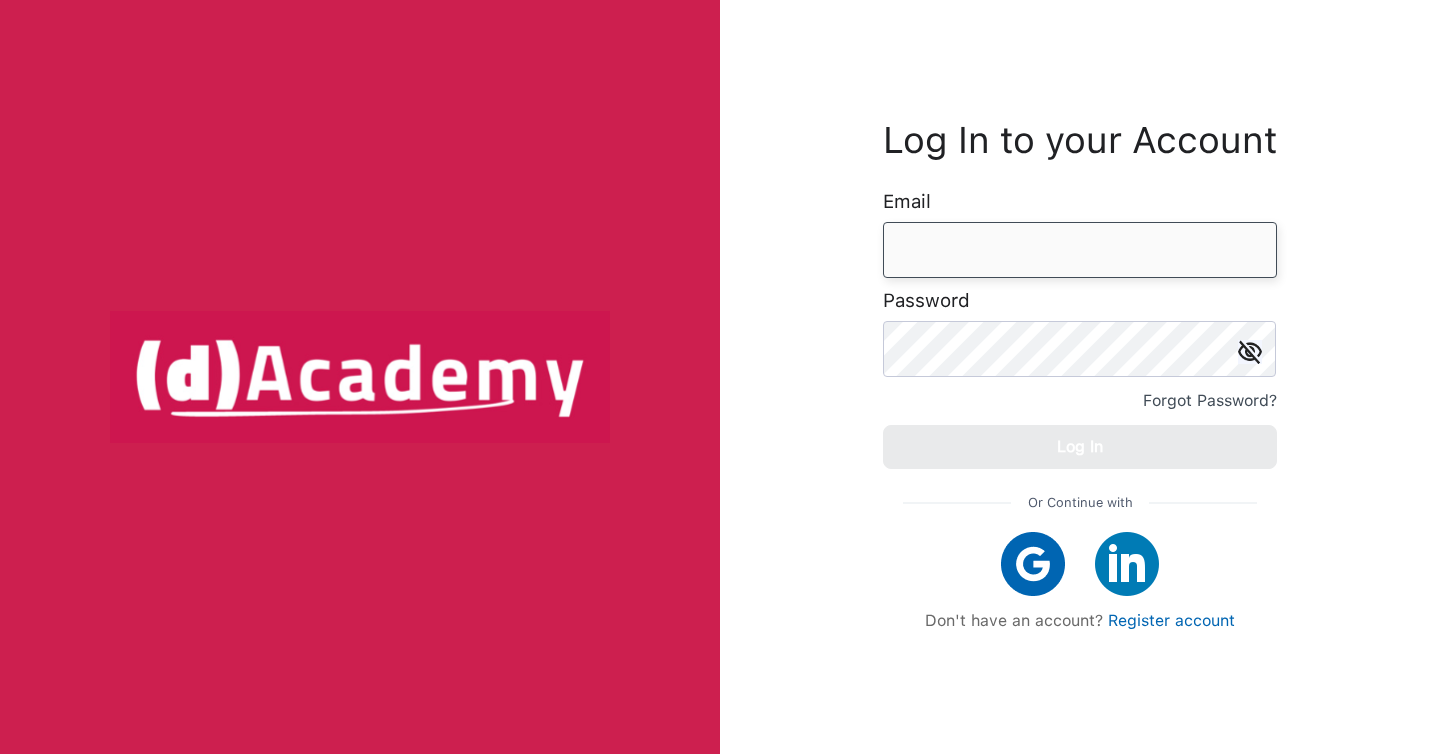 click at bounding box center (1080, 250) 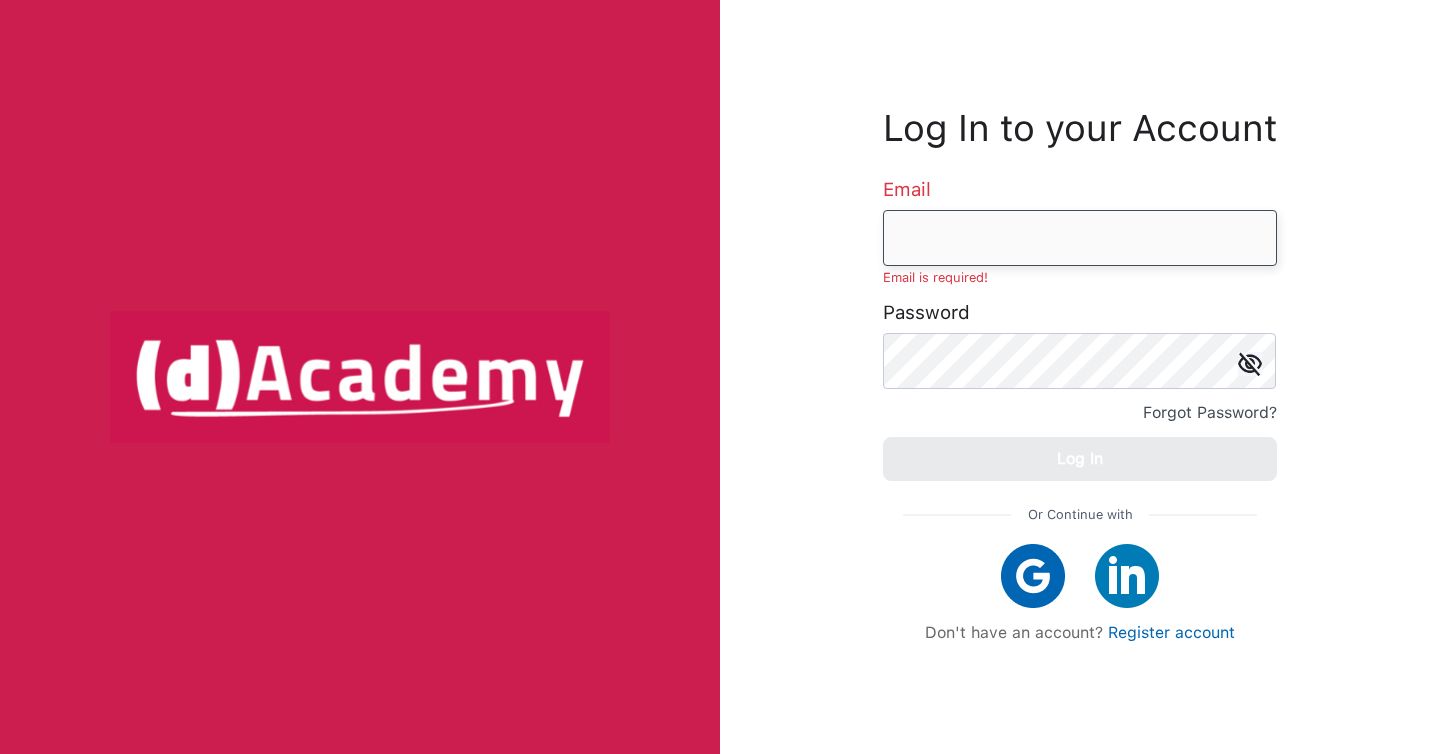 type on "**********" 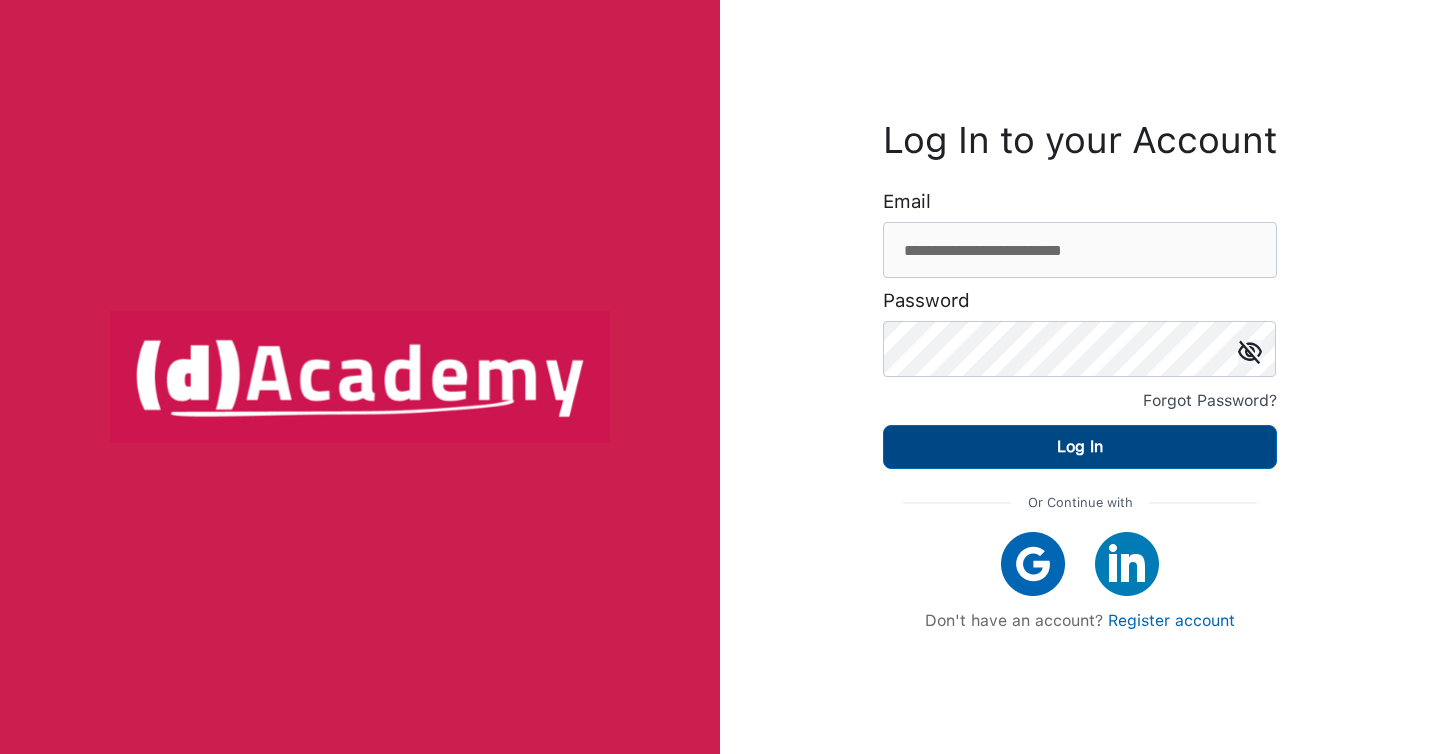 click on "Log In" at bounding box center (1080, 447) 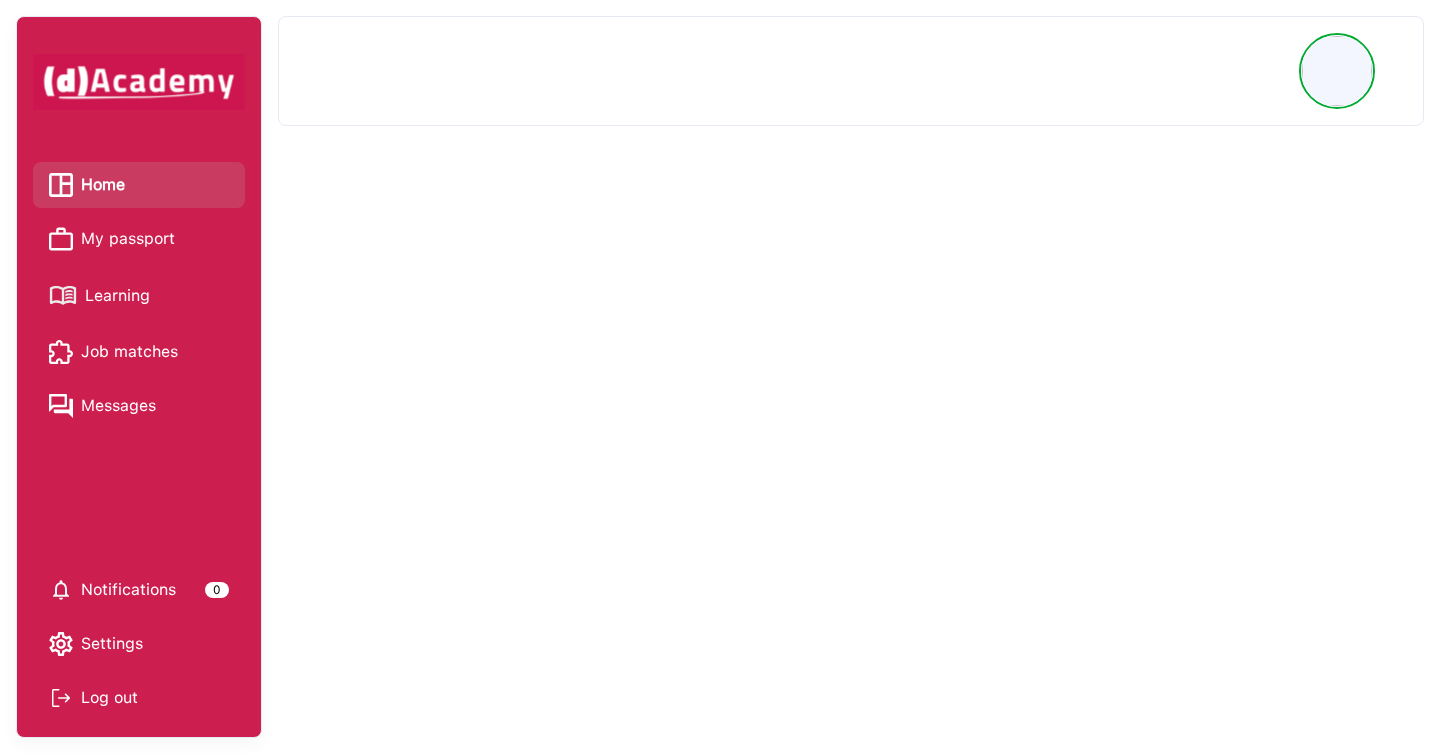 scroll, scrollTop: 0, scrollLeft: 0, axis: both 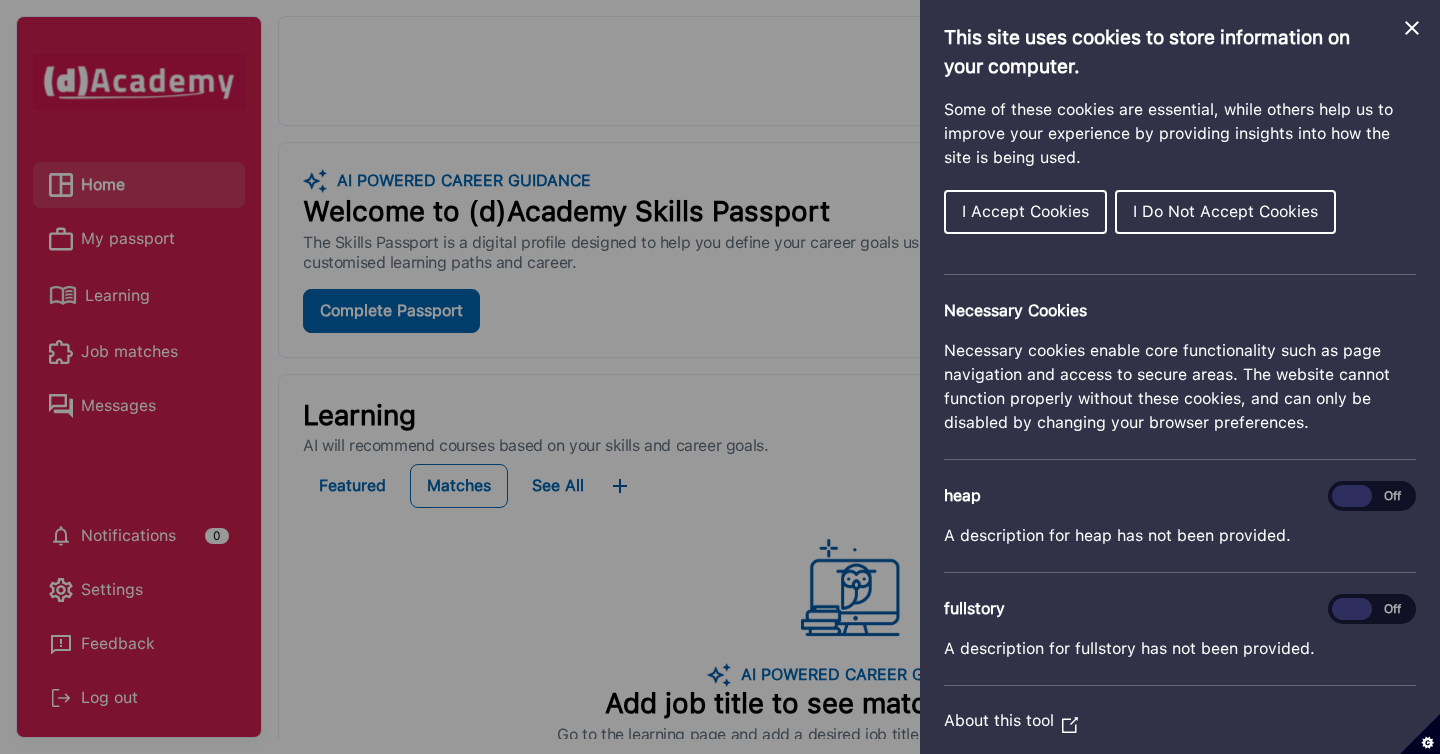 click on "I Accept Cookies" at bounding box center (1025, 211) 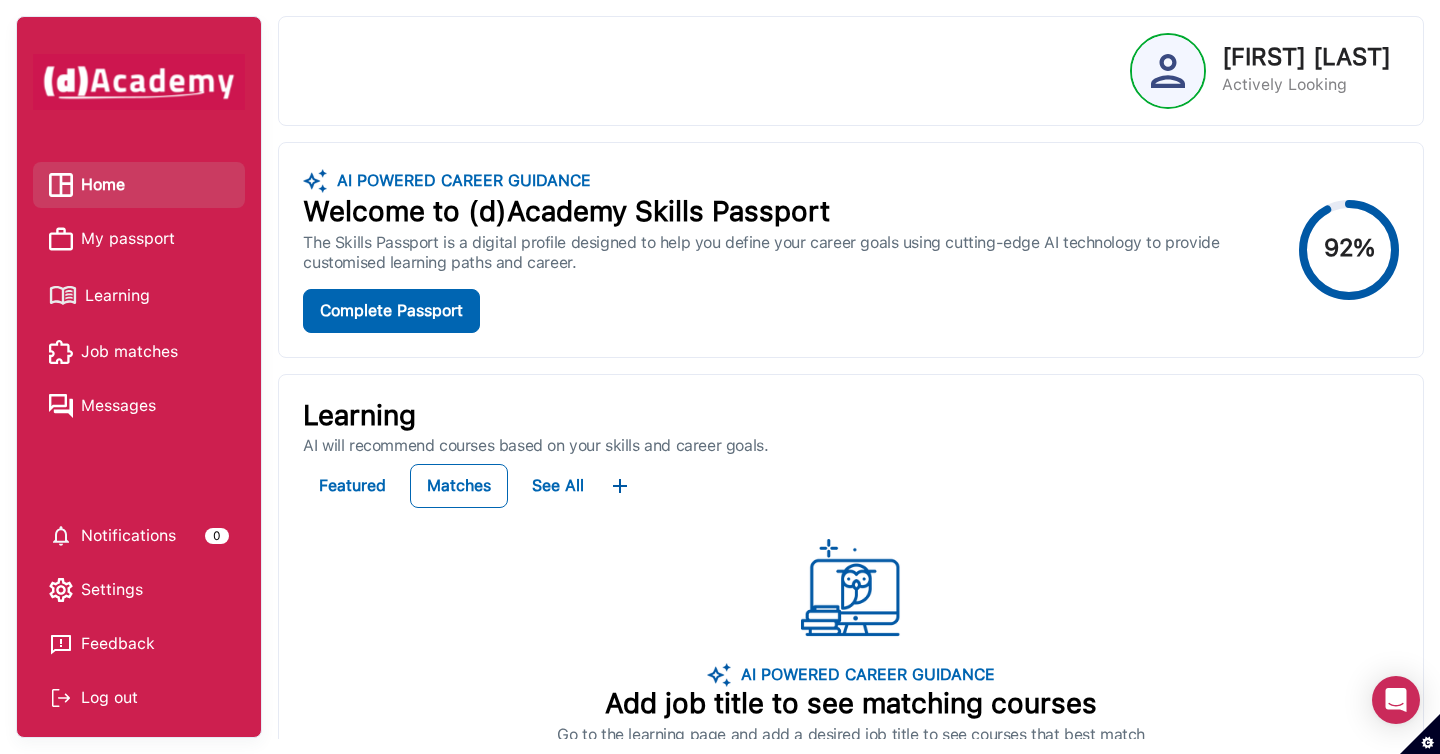 click on "Learning" at bounding box center (117, 296) 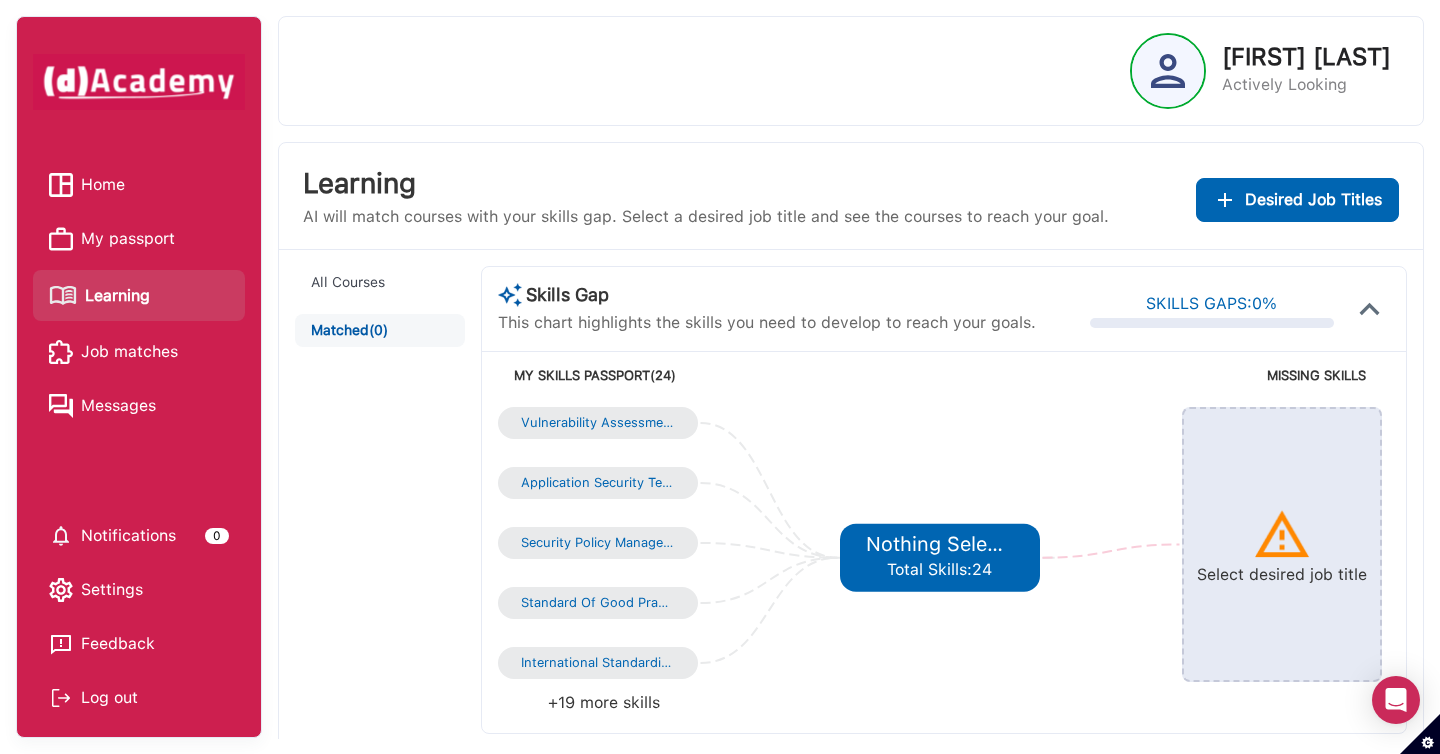 click on "Job matches" at bounding box center [129, 352] 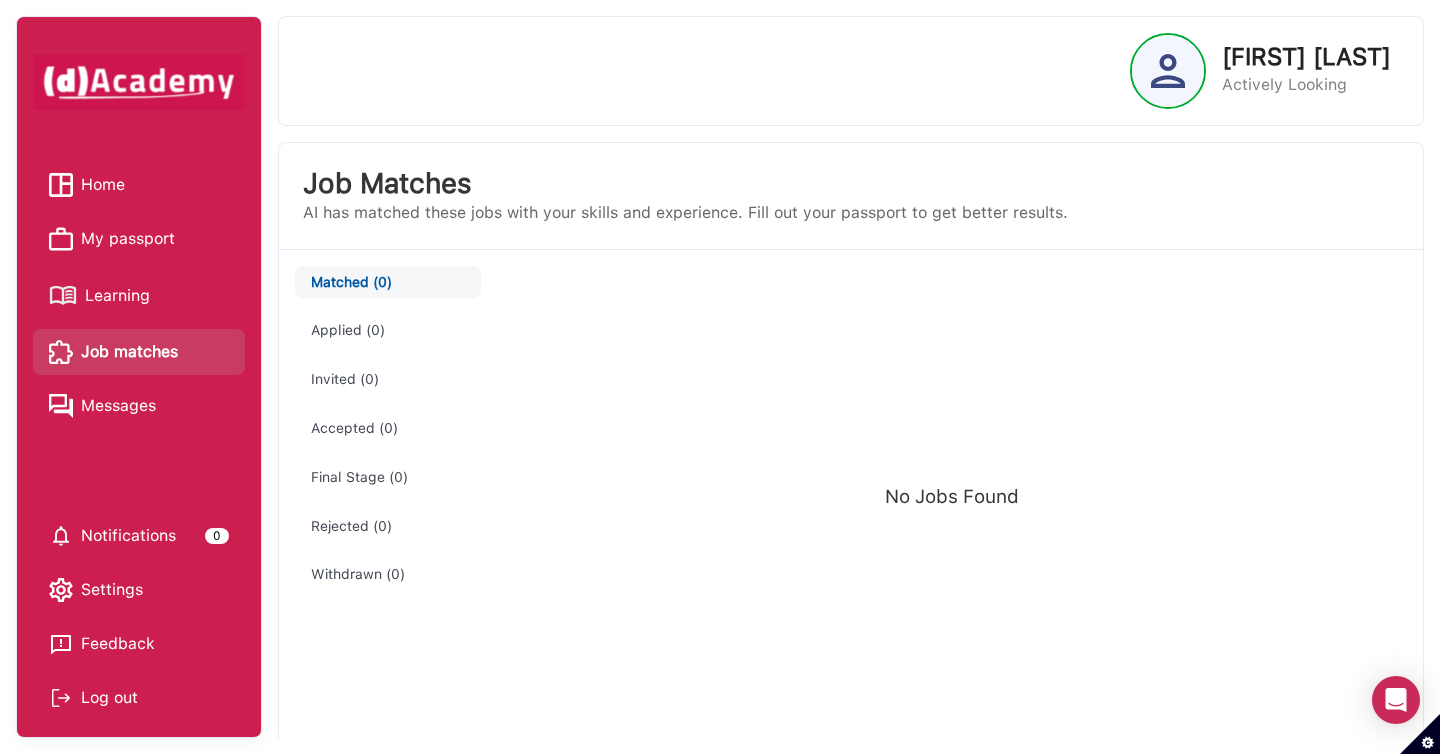 click on "My passport" at bounding box center [128, 239] 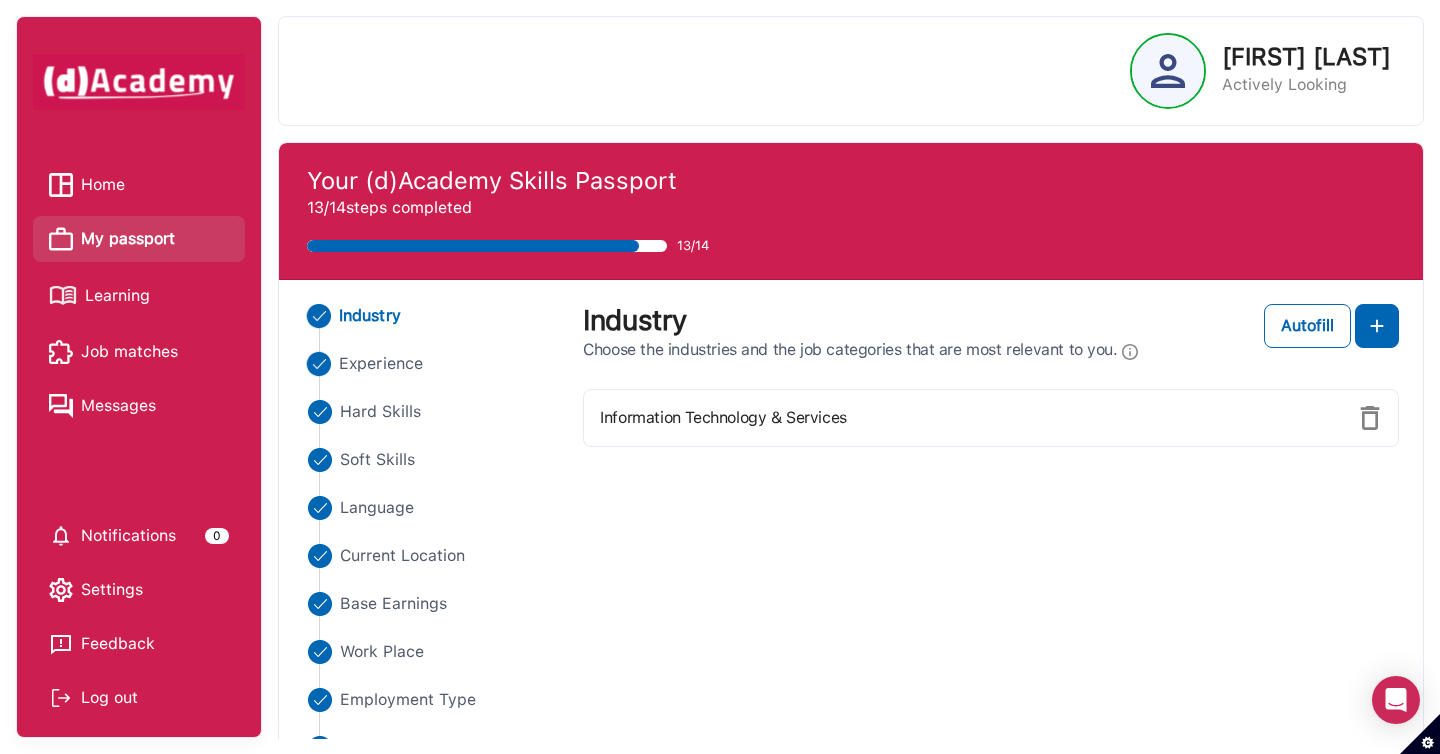click on "Experience" at bounding box center [381, 364] 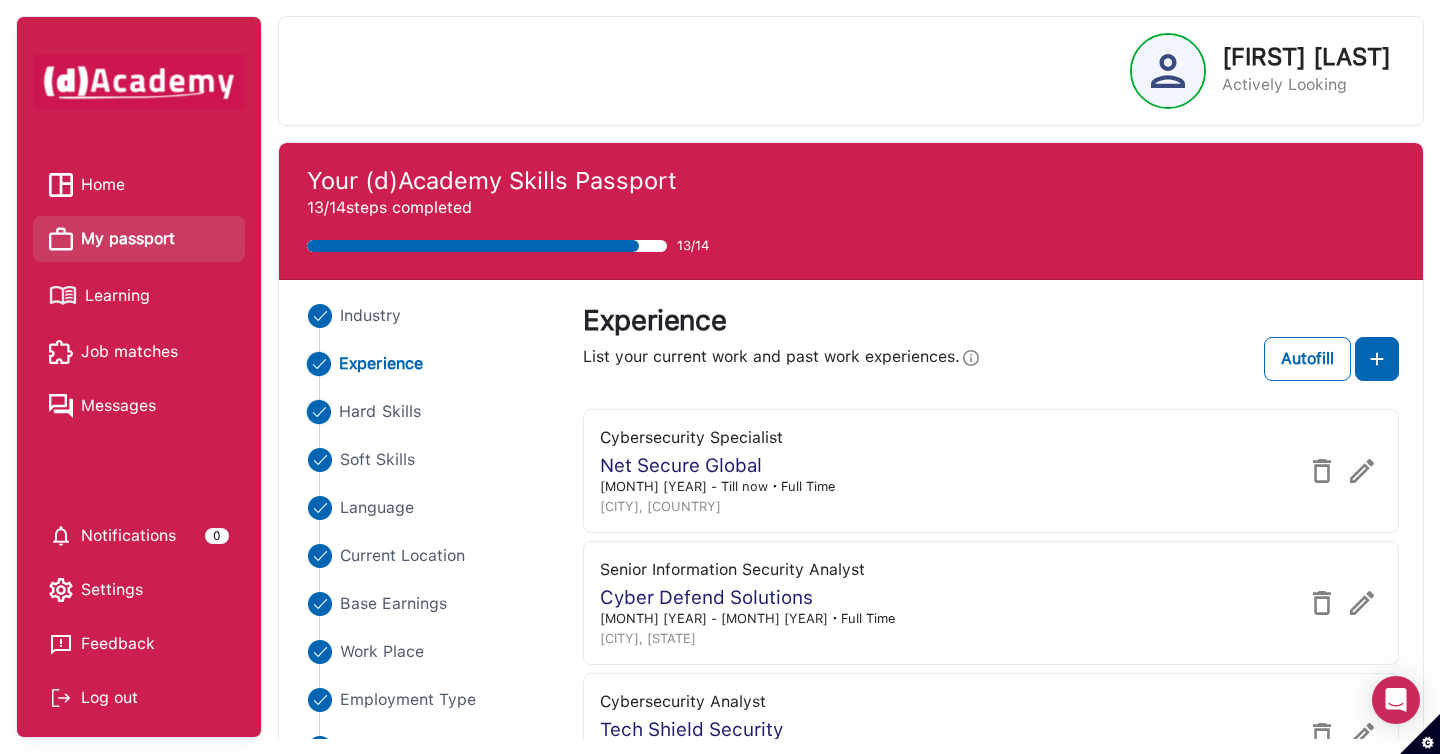 click on "Hard Skills" at bounding box center (380, 412) 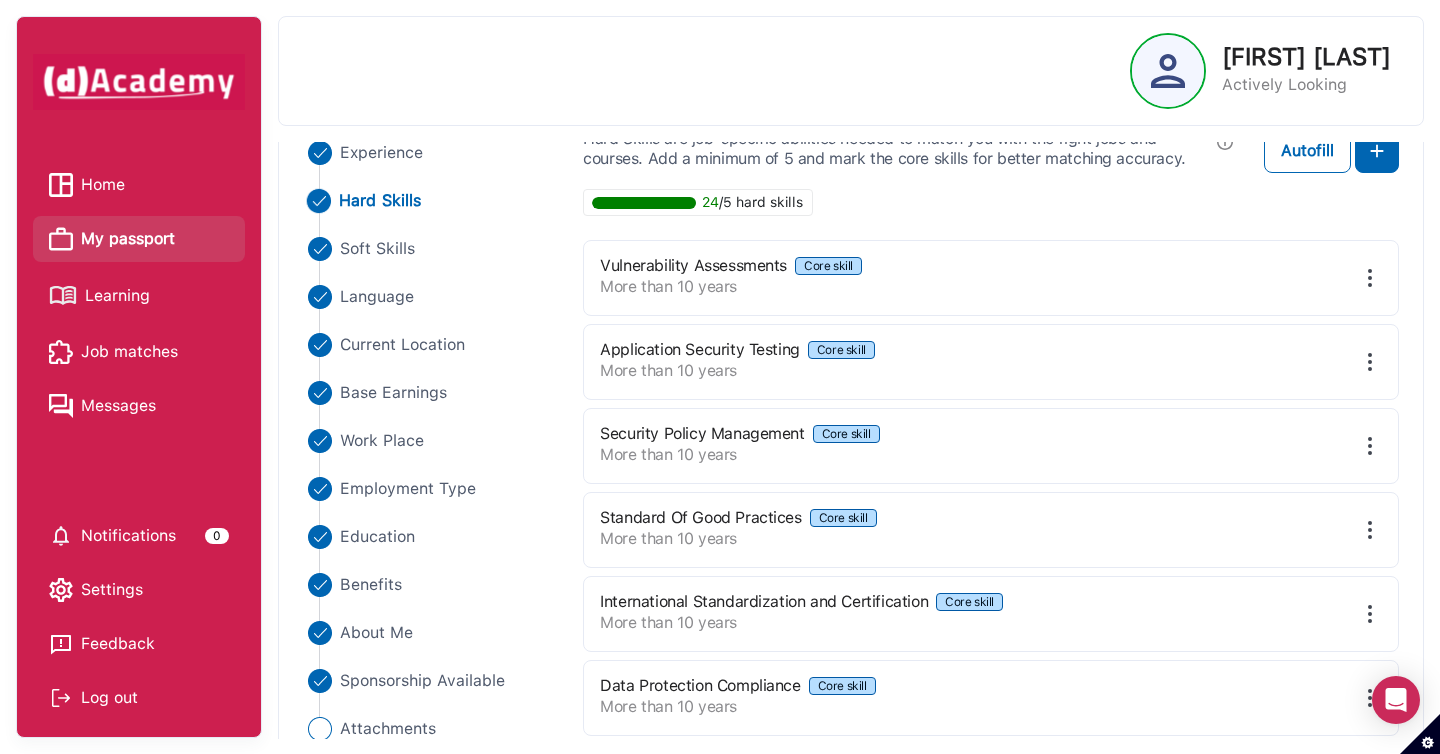 scroll, scrollTop: 148, scrollLeft: 0, axis: vertical 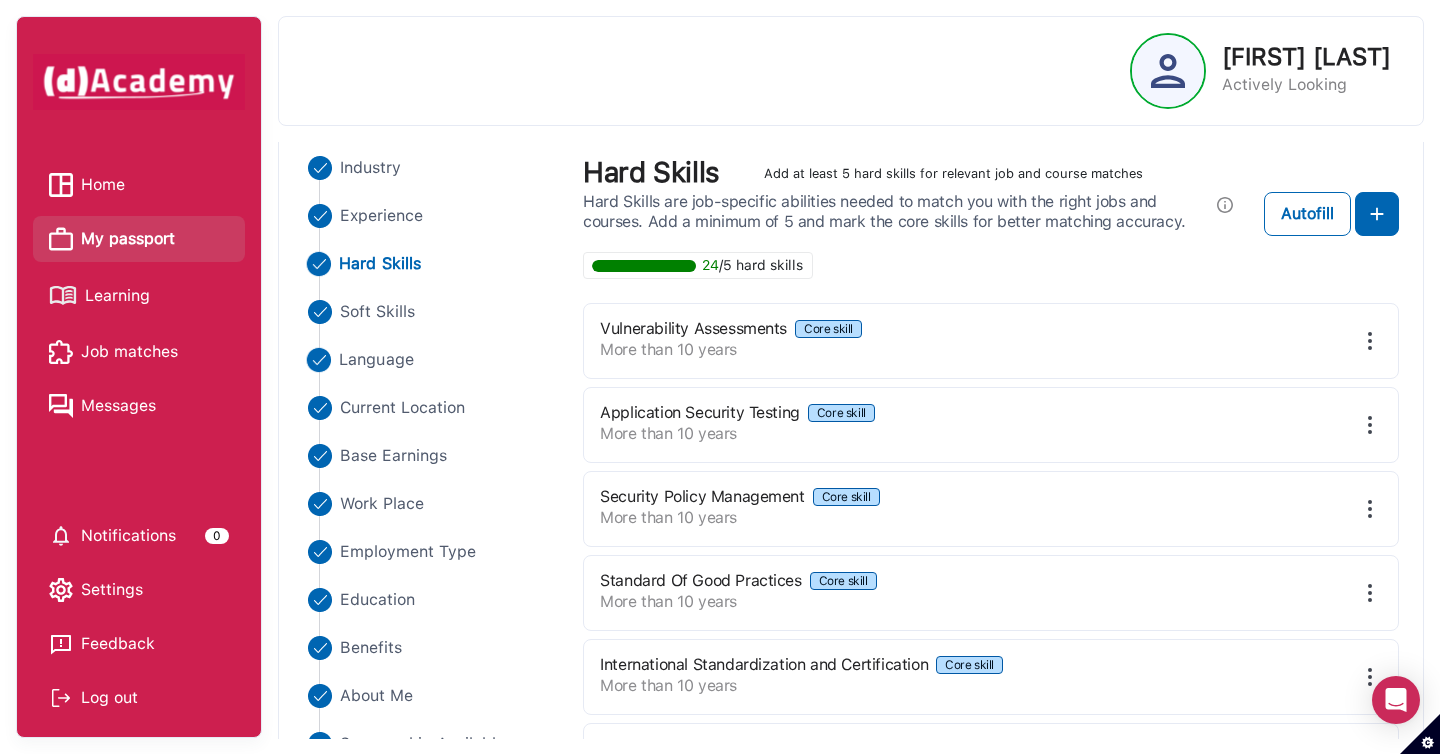click on "Language" at bounding box center (376, 360) 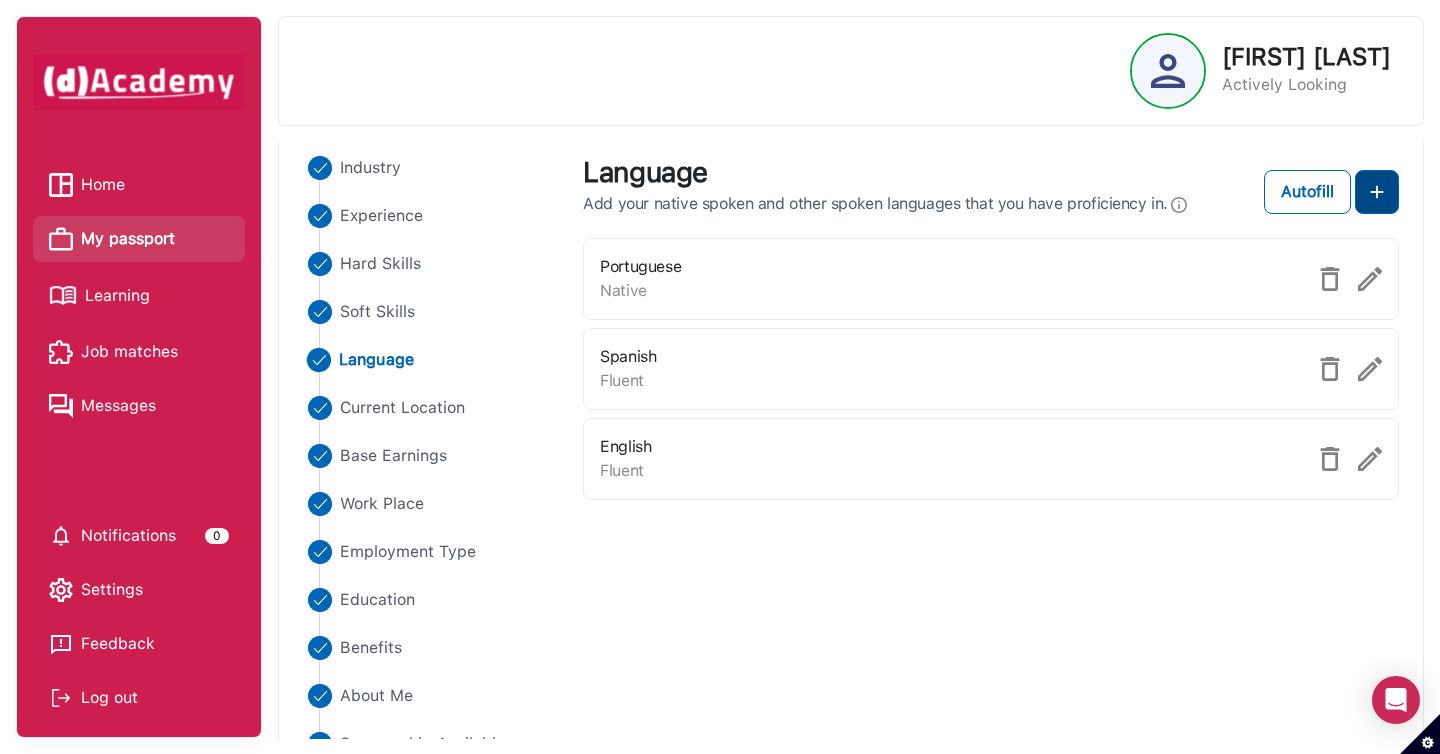 click at bounding box center [1377, 192] 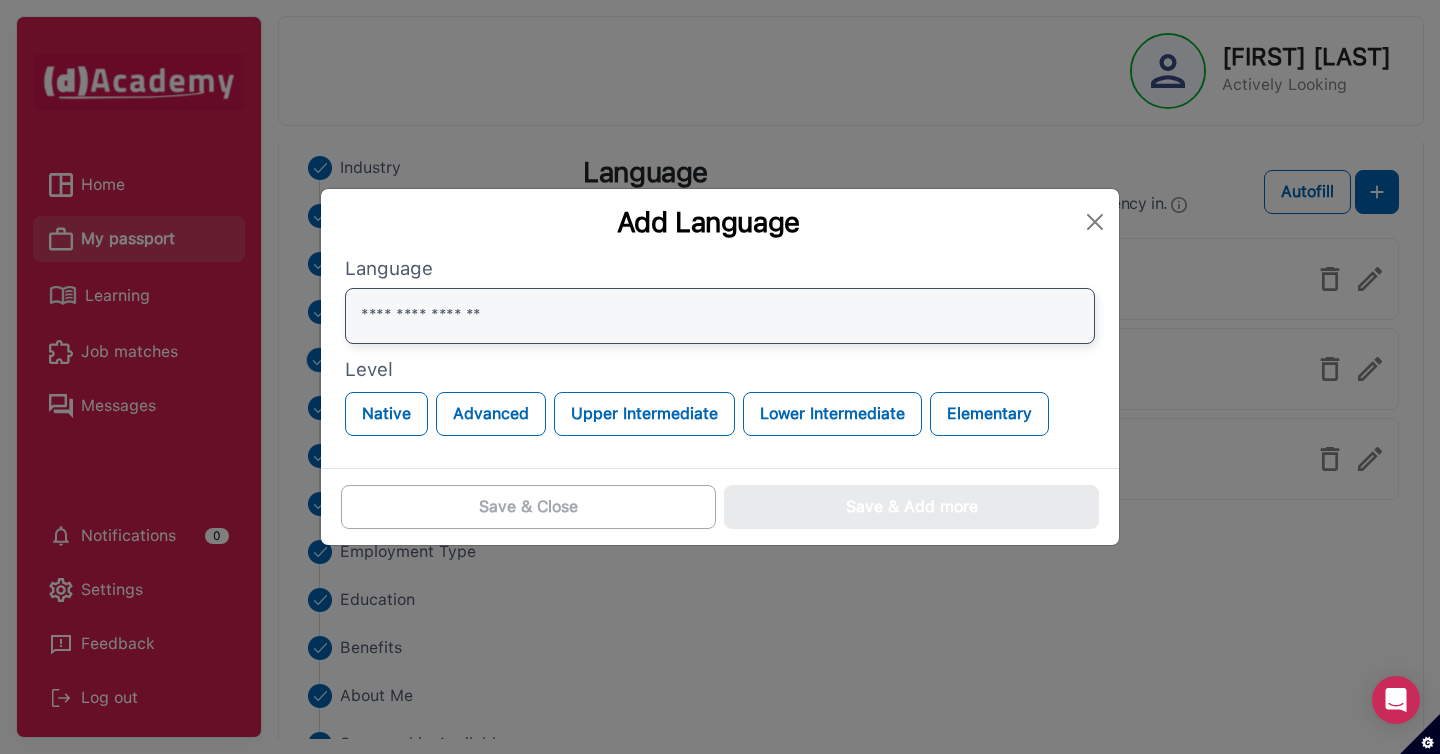 click at bounding box center [720, 316] 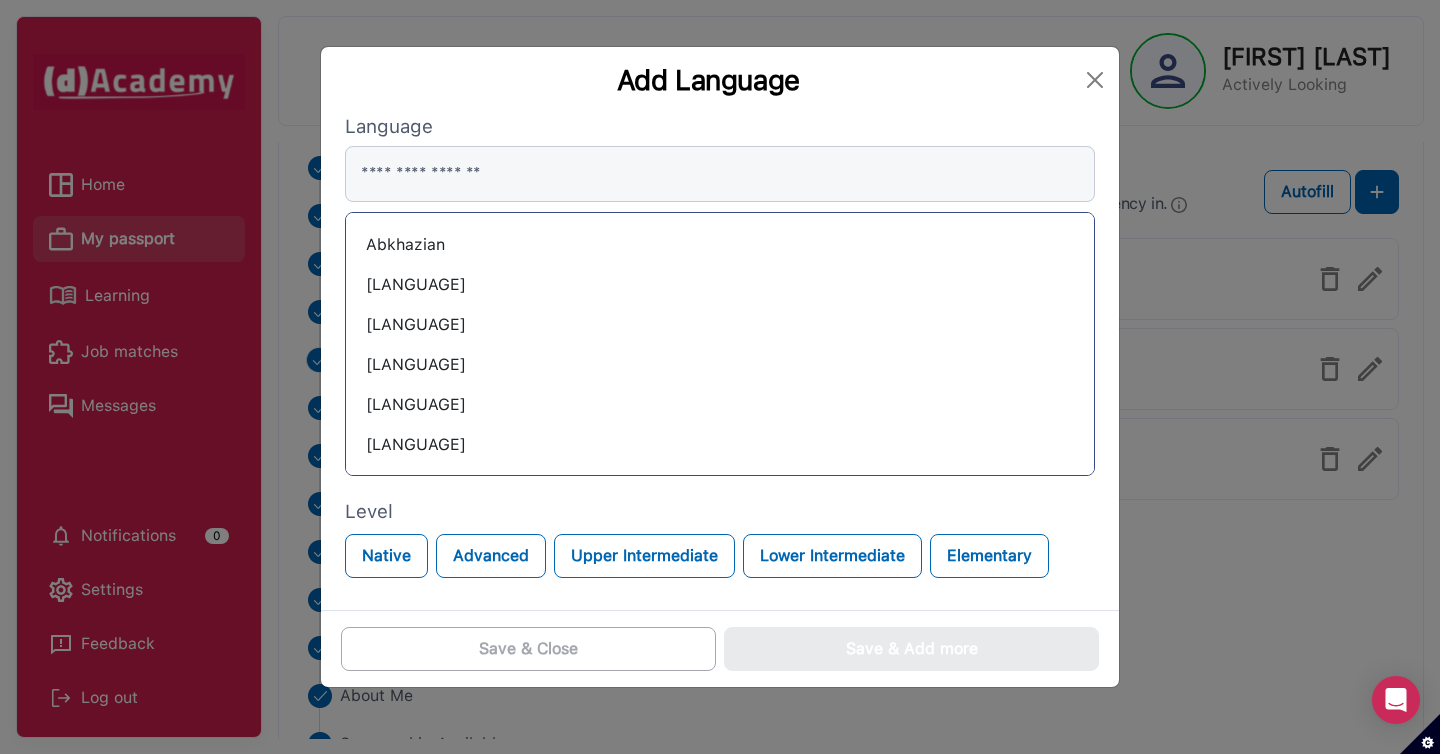 click on "Abkhazian" at bounding box center (720, 245) 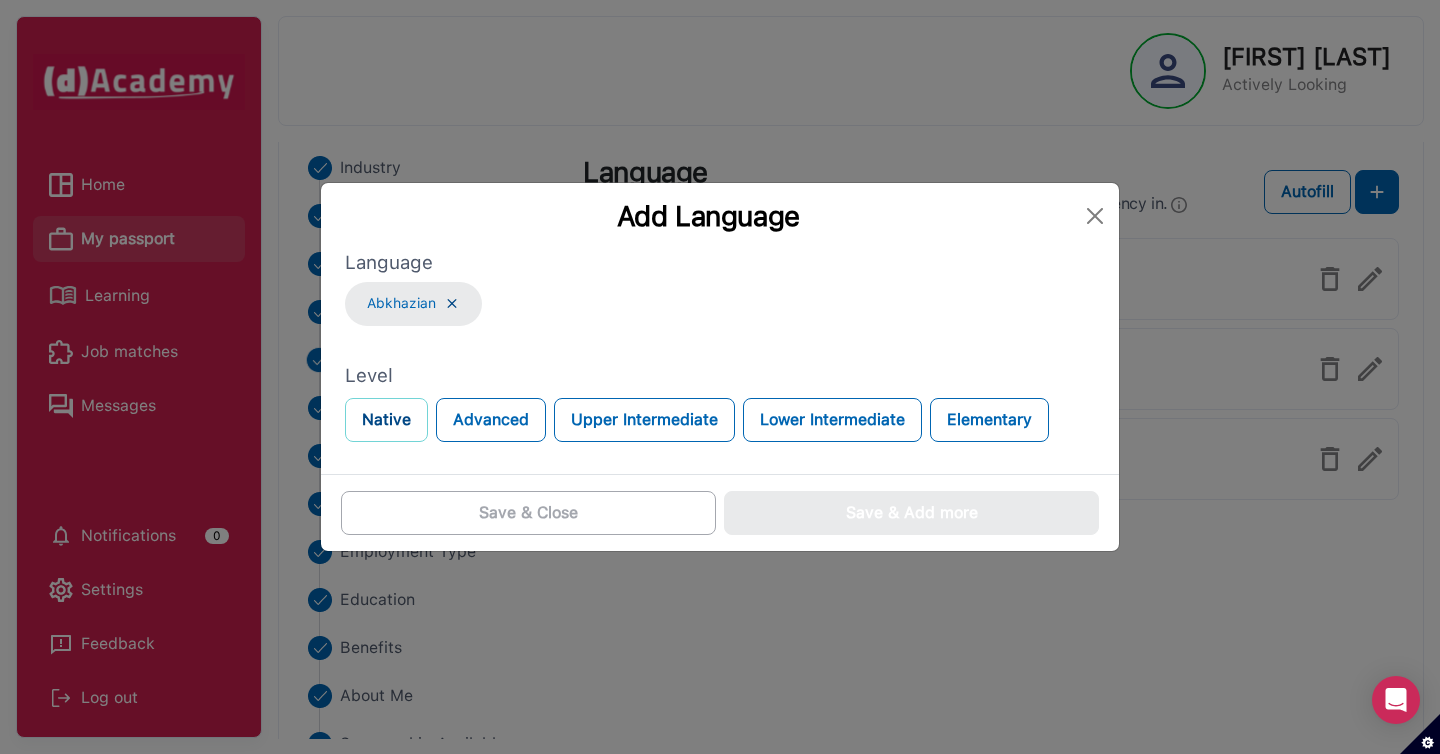 click on "Native" at bounding box center (386, 420) 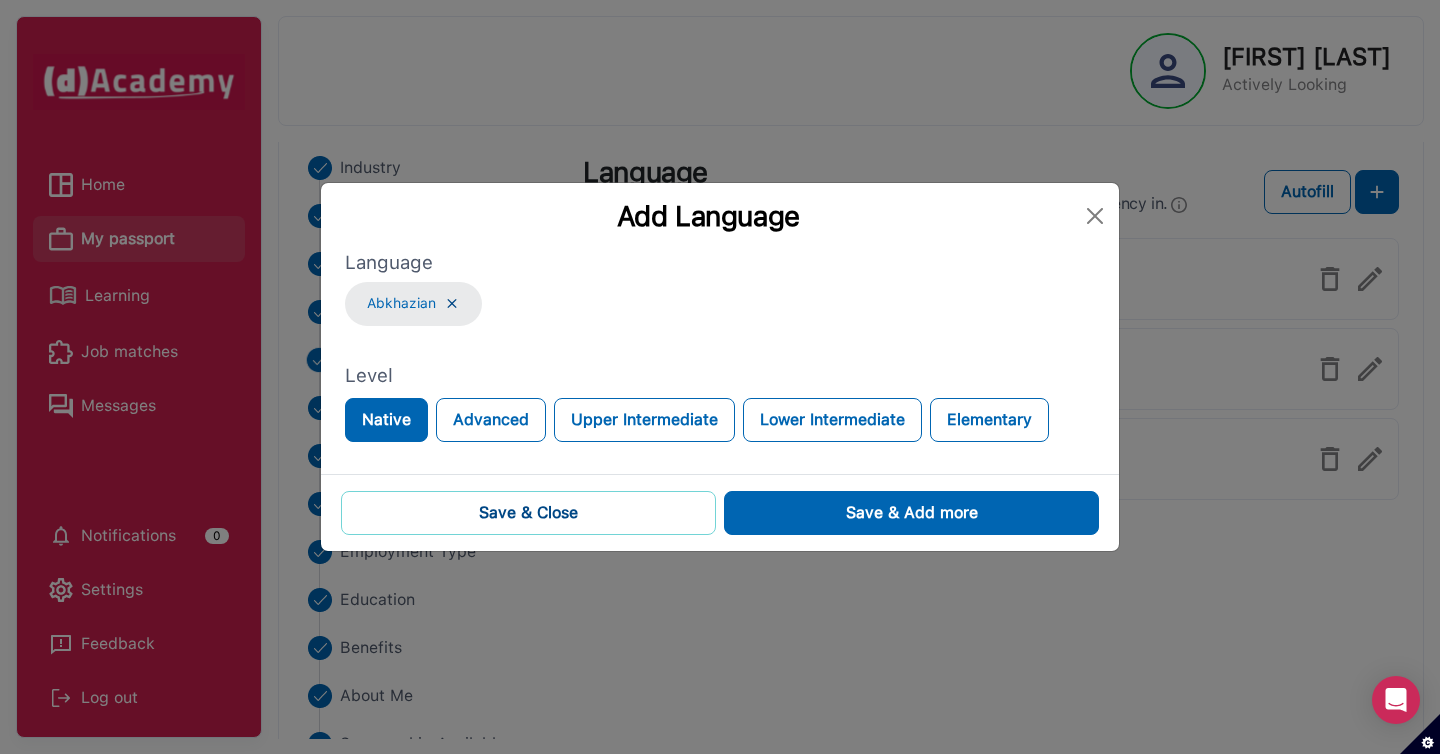 click on "Save & Close" at bounding box center [528, 513] 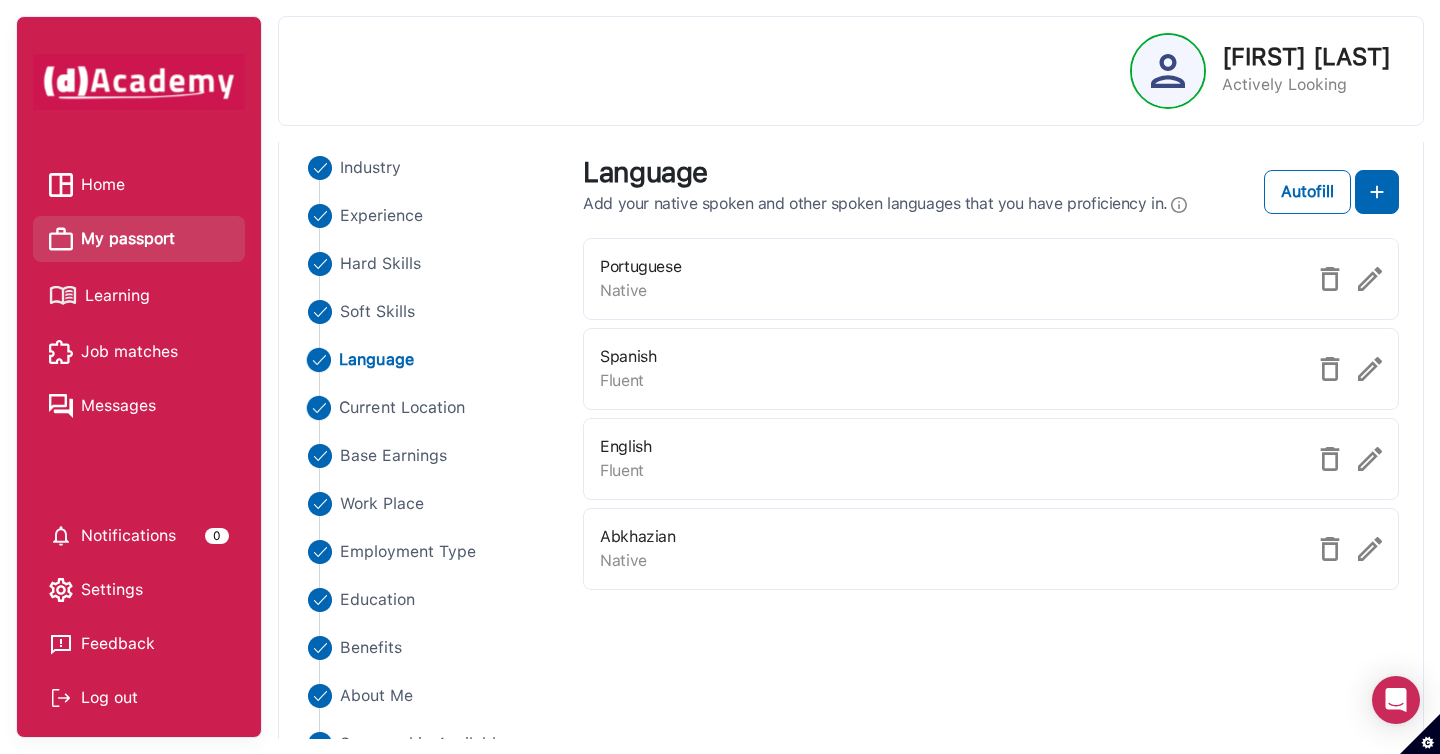 click on "Current Location" at bounding box center (402, 408) 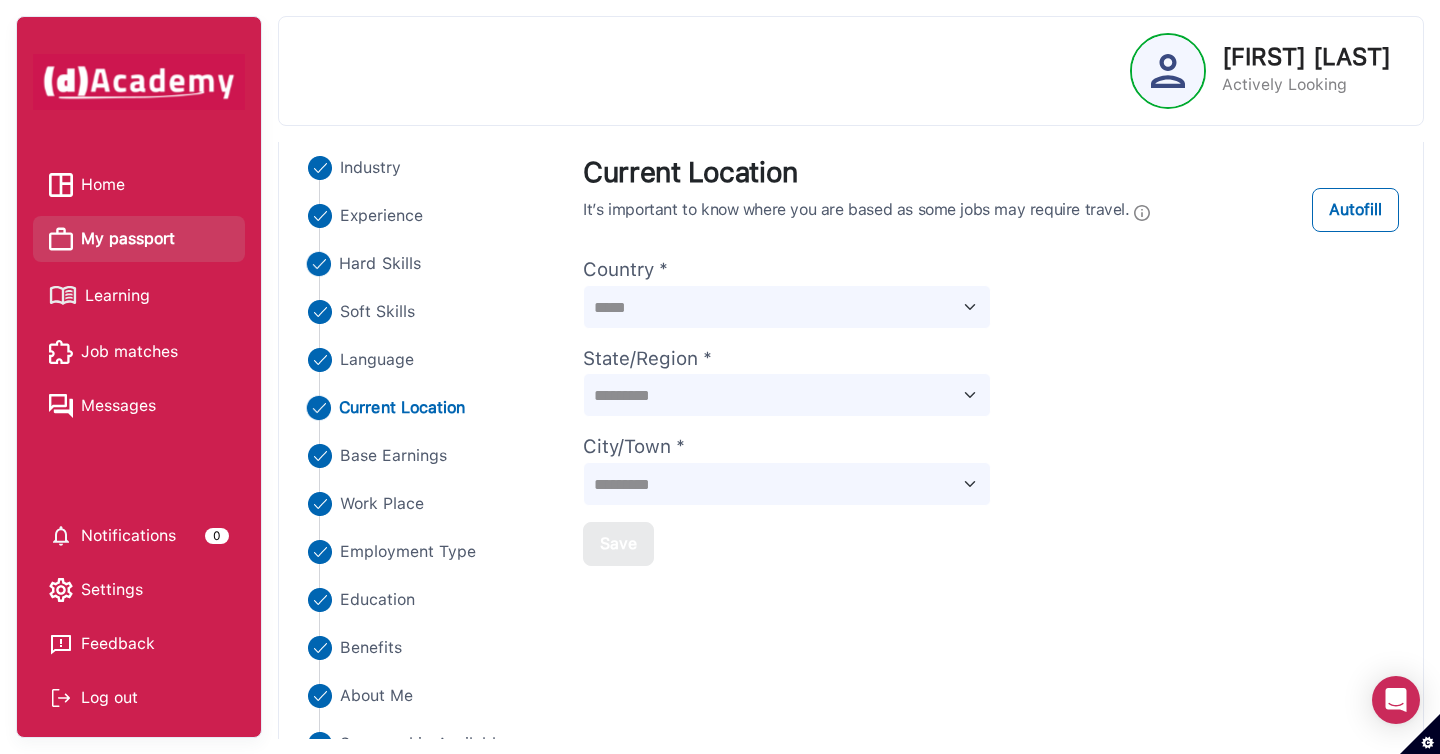 click on "Hard Skills" at bounding box center [380, 264] 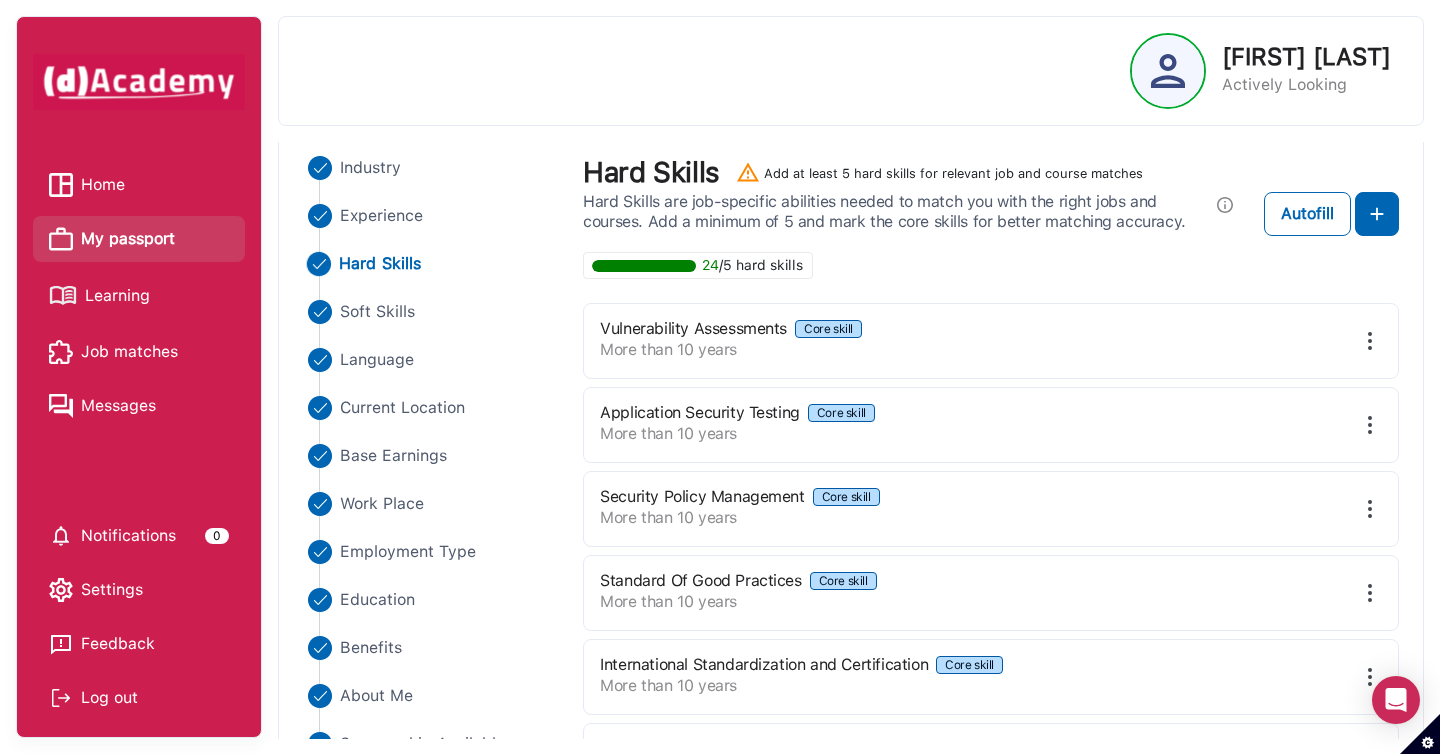 scroll, scrollTop: 169, scrollLeft: 0, axis: vertical 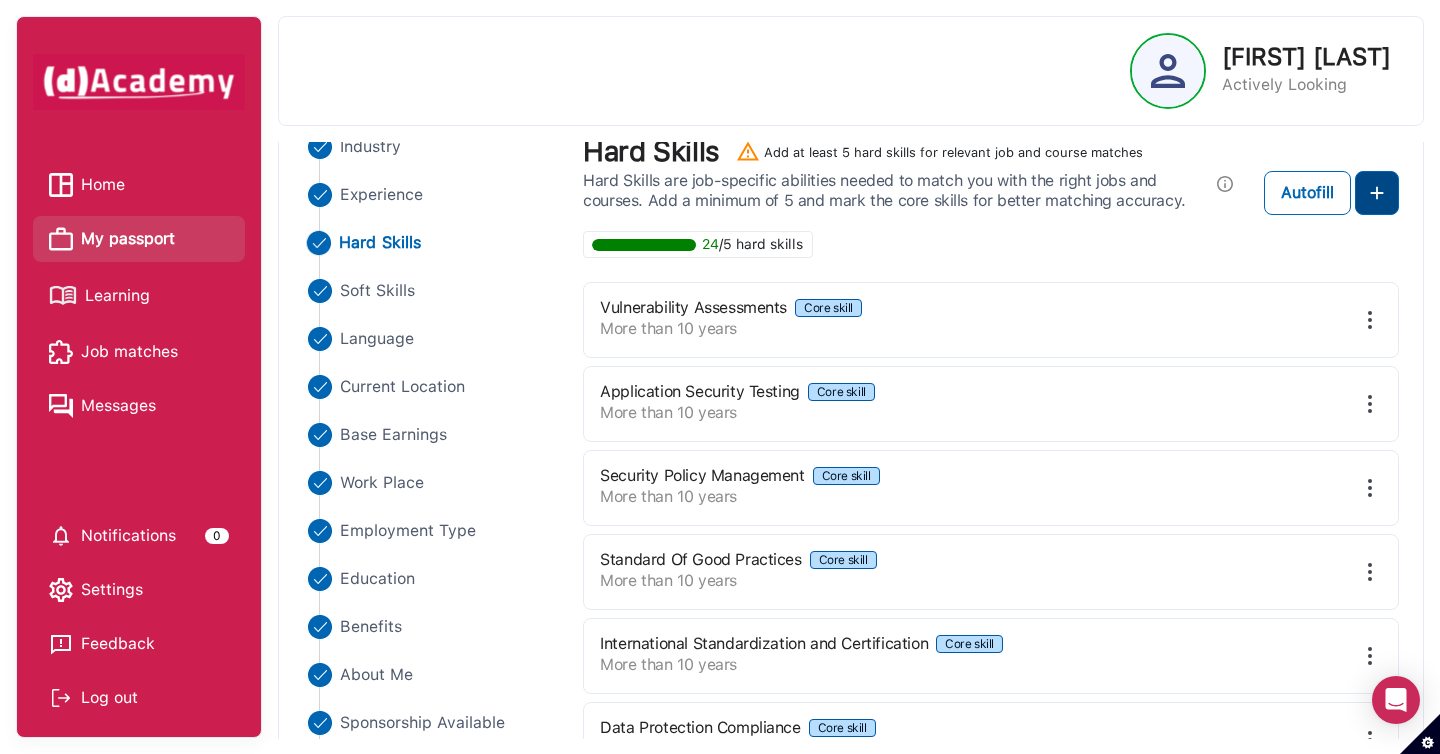 click at bounding box center [1377, 193] 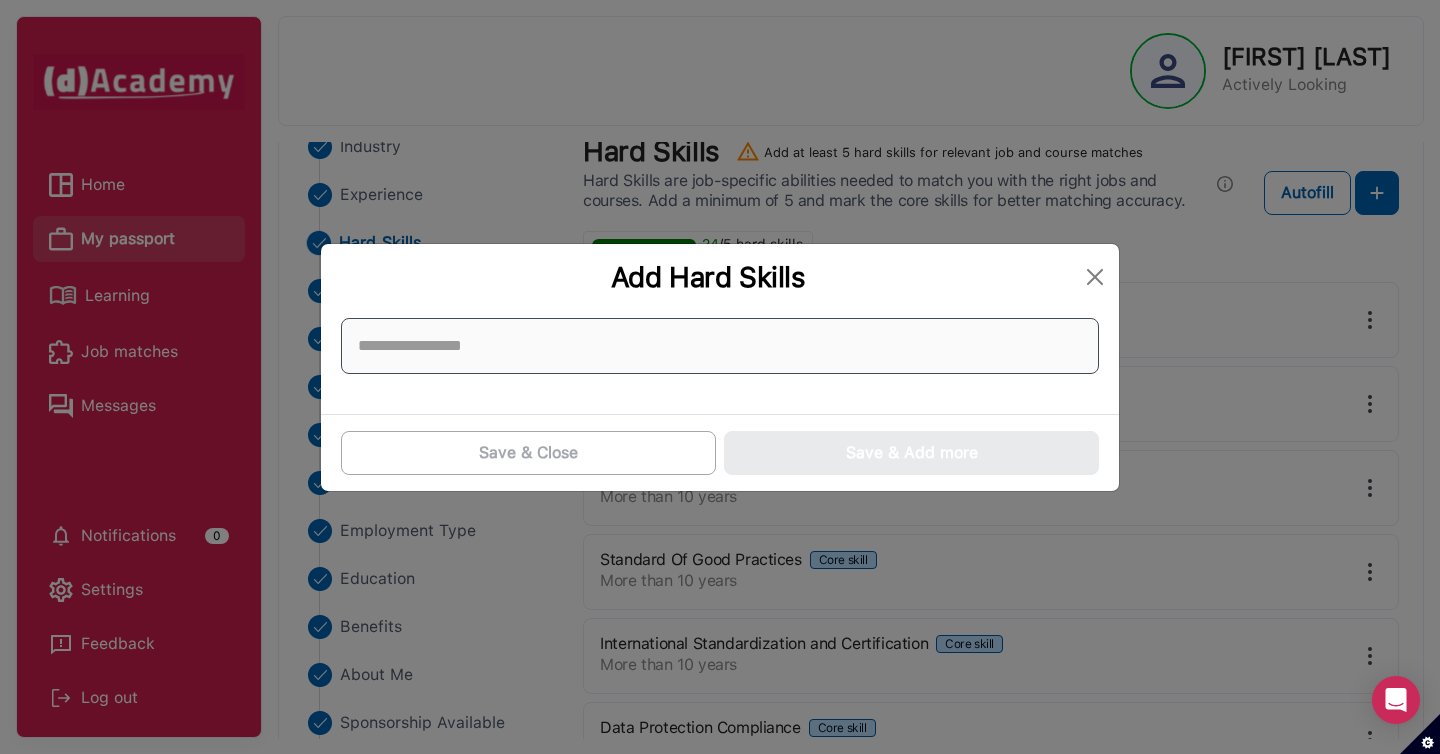 click at bounding box center [720, 346] 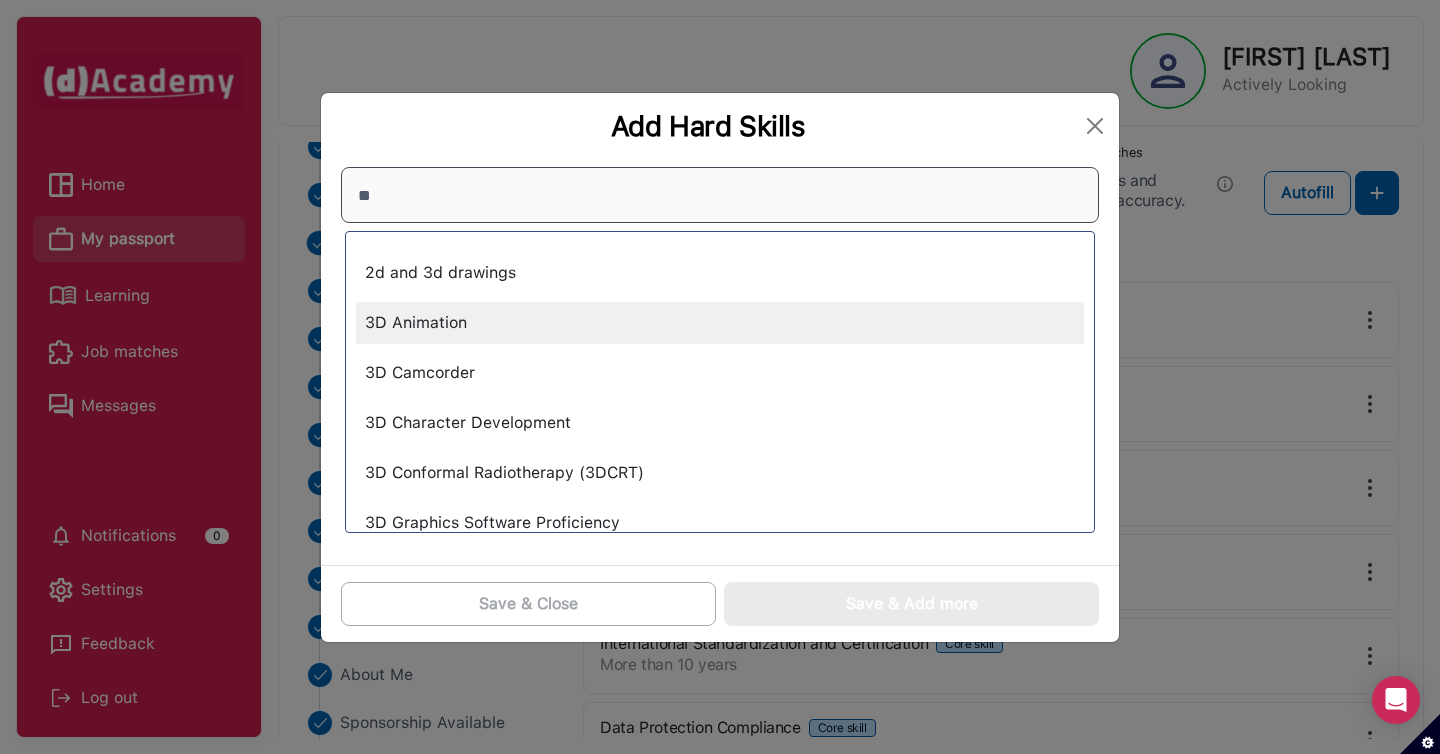 type on "**" 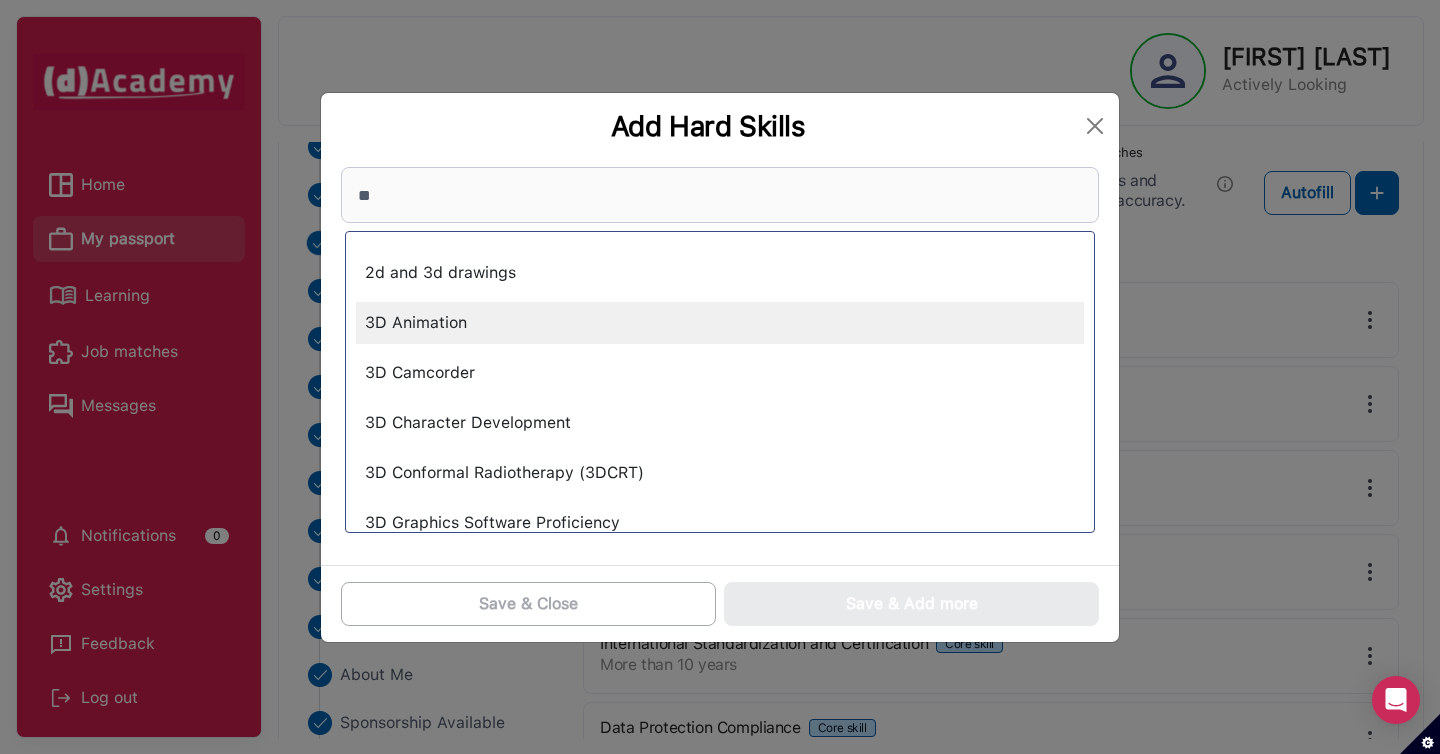 click on "3D Animation" at bounding box center [720, 323] 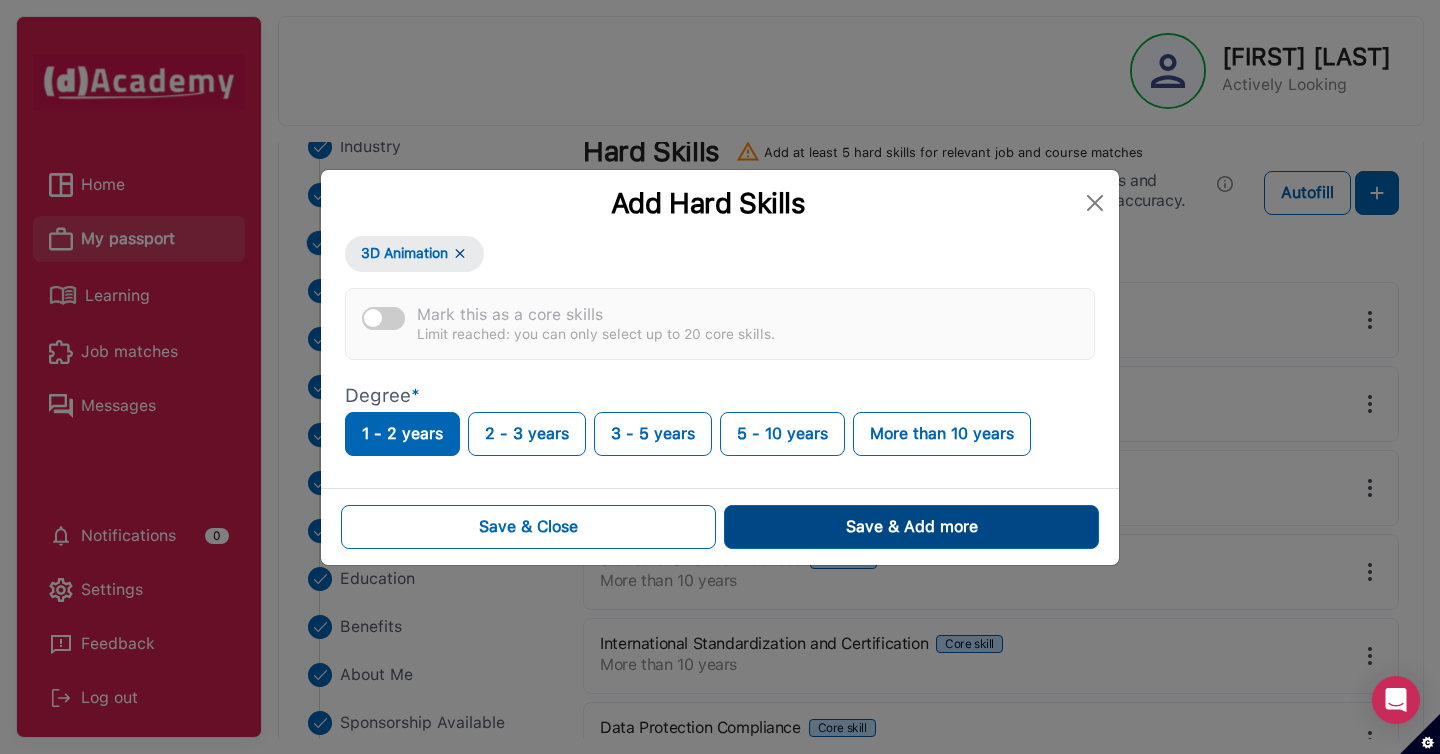 click on "Save & Add more" at bounding box center [911, 527] 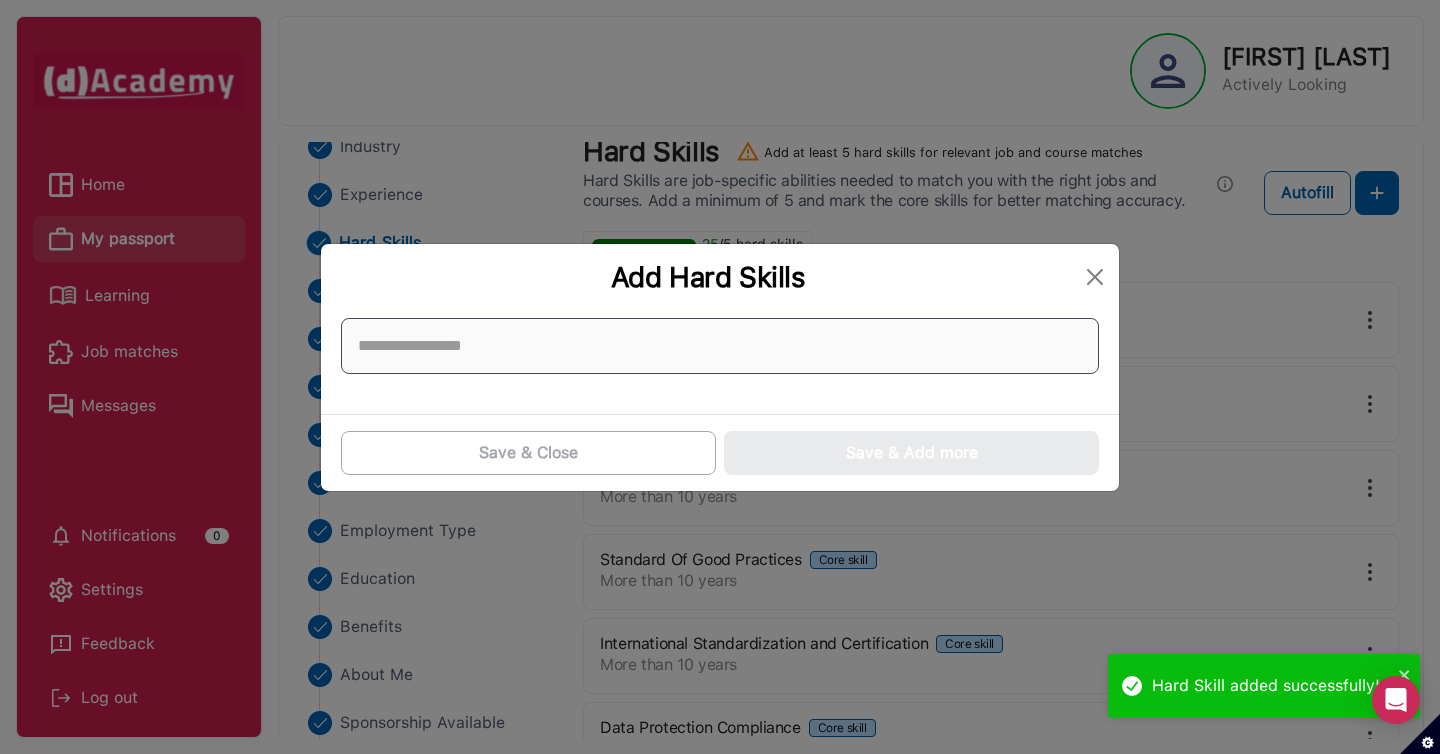 click at bounding box center (720, 346) 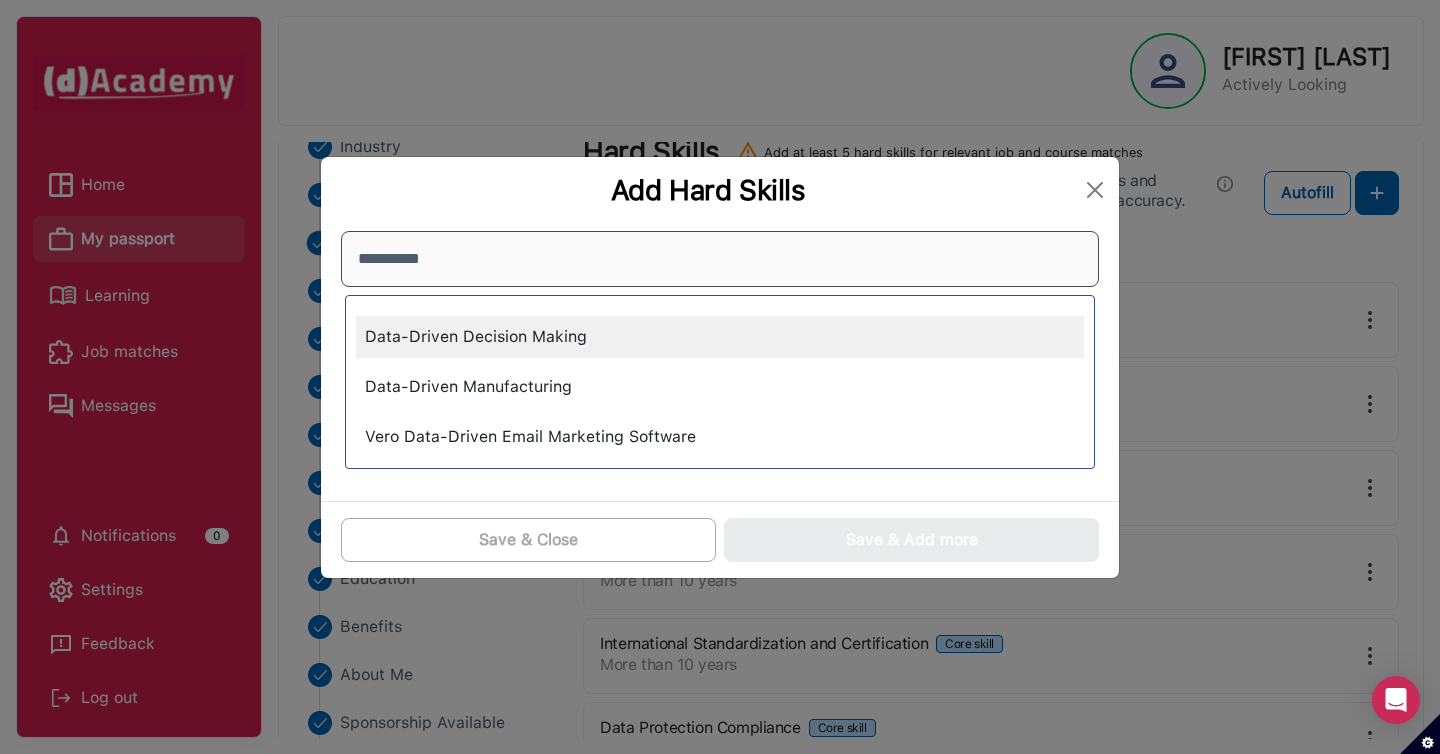 type on "**********" 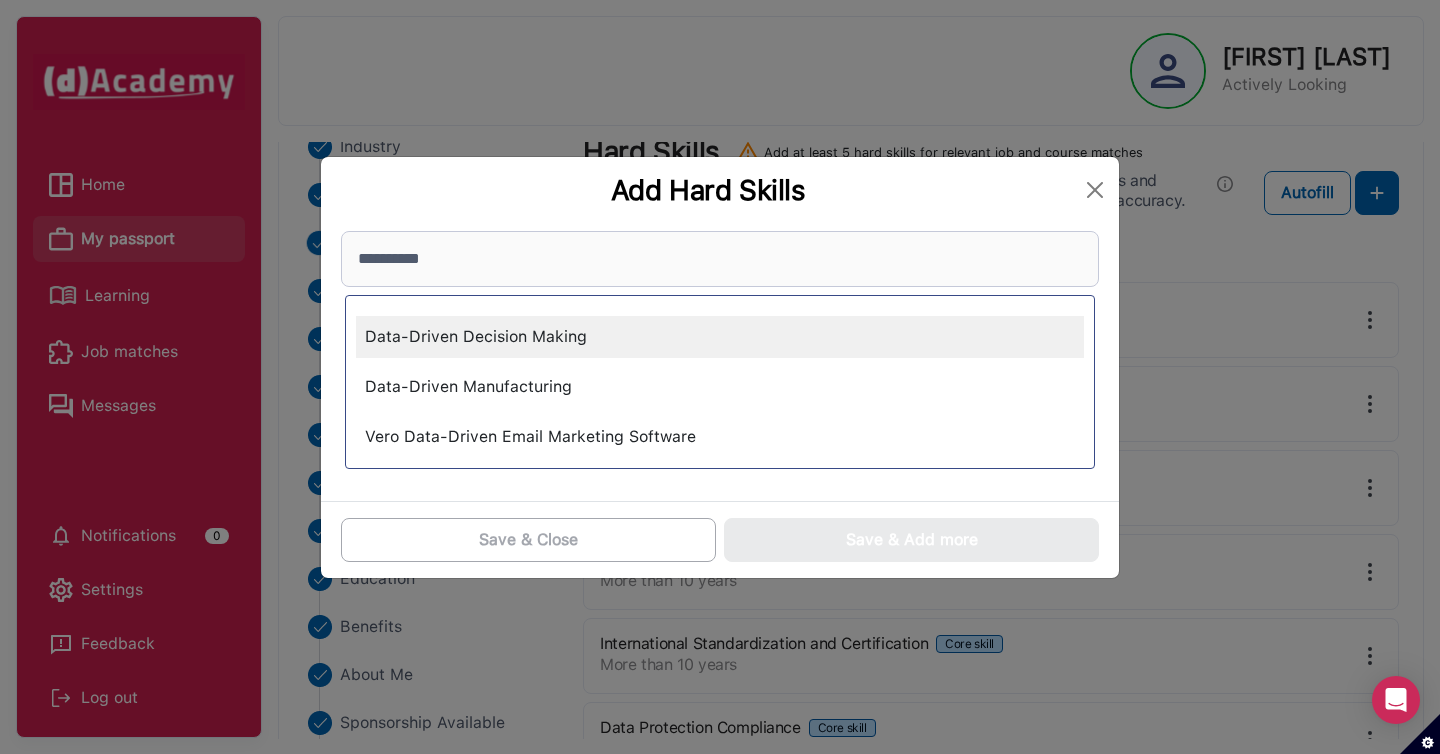 click on "Data-Driven Decision Making" at bounding box center (720, 337) 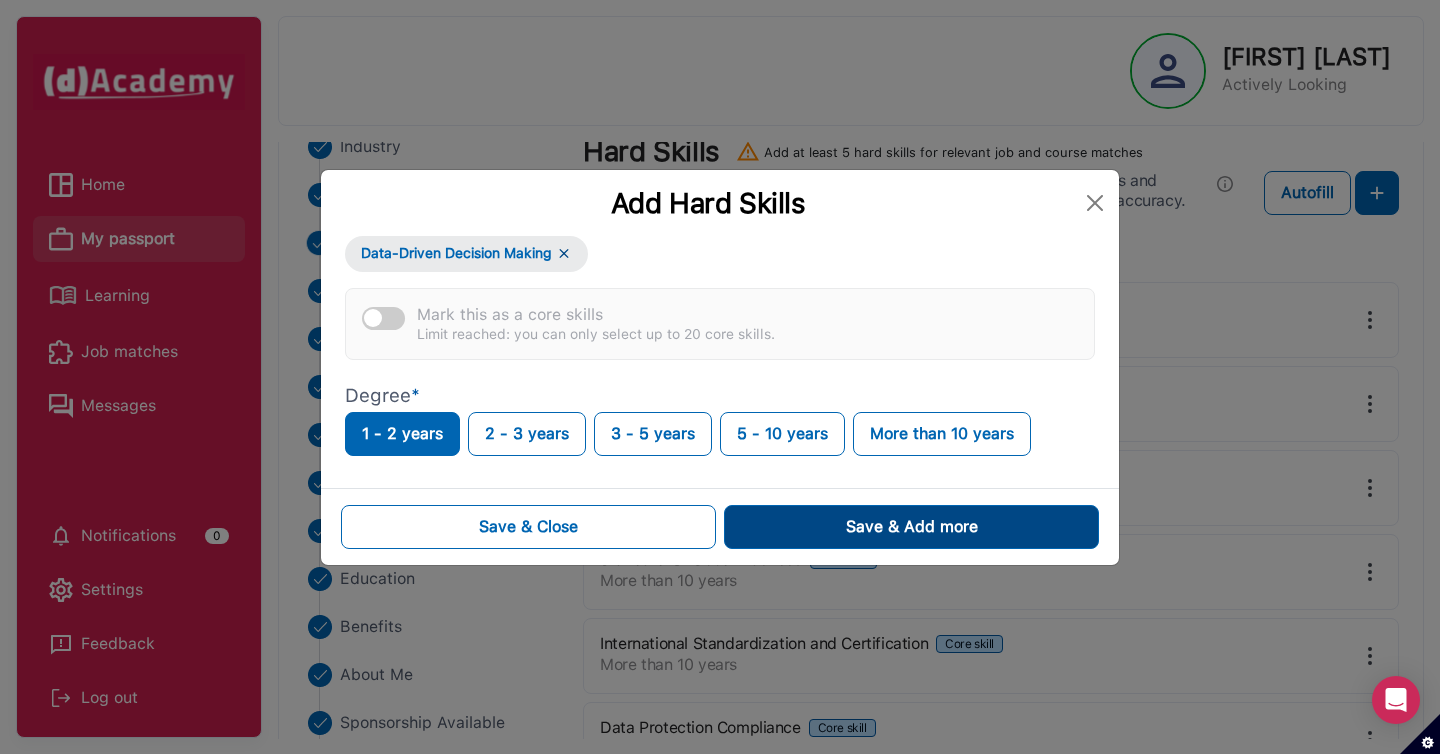 click on "Save & Add more" at bounding box center [911, 527] 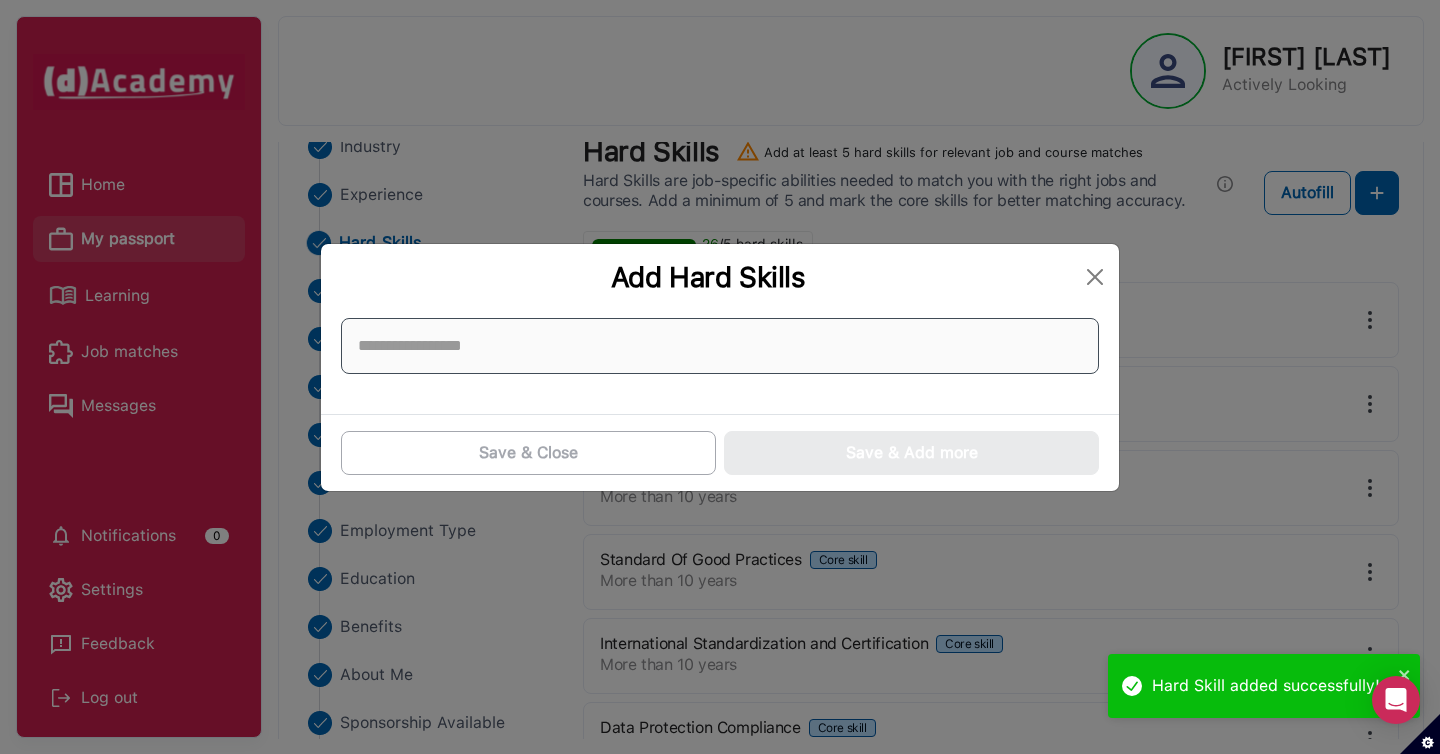 click at bounding box center [720, 346] 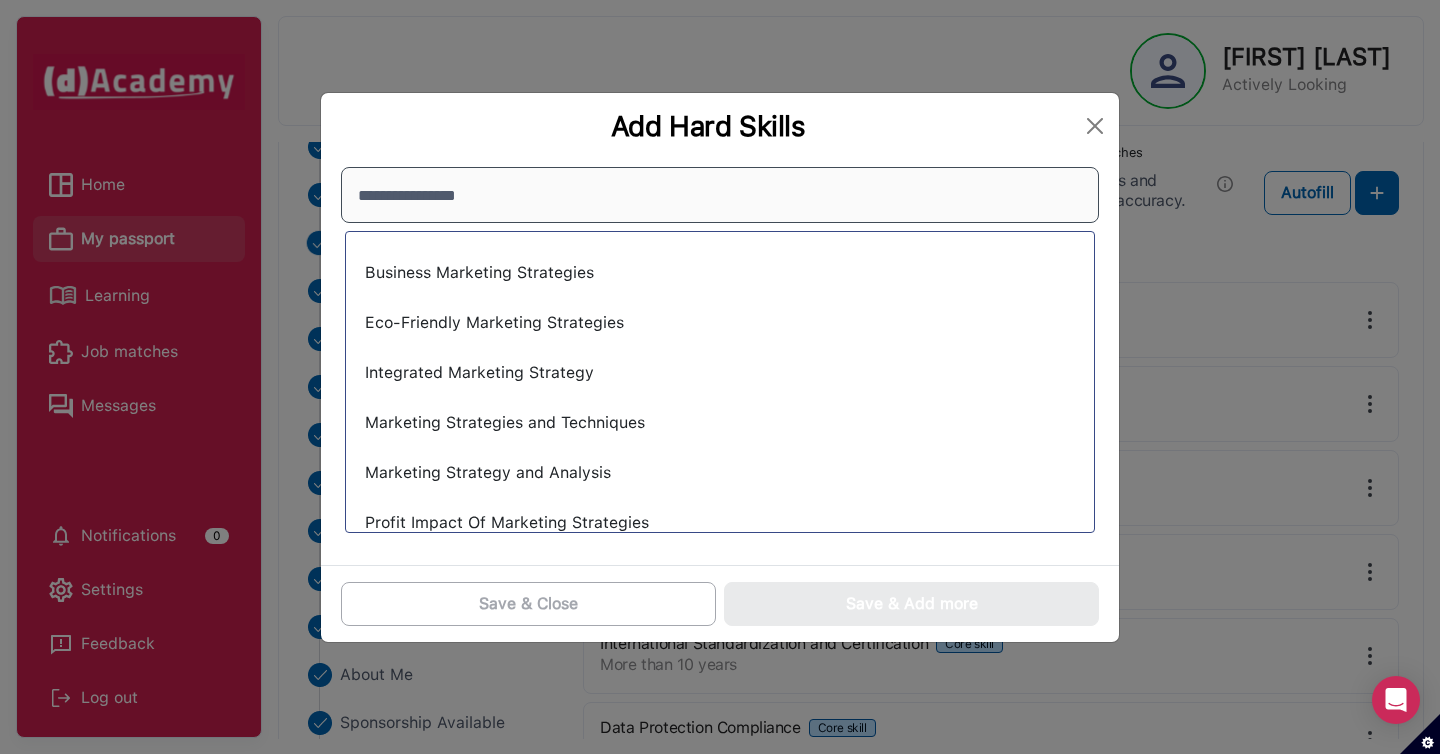 scroll, scrollTop: 8, scrollLeft: 0, axis: vertical 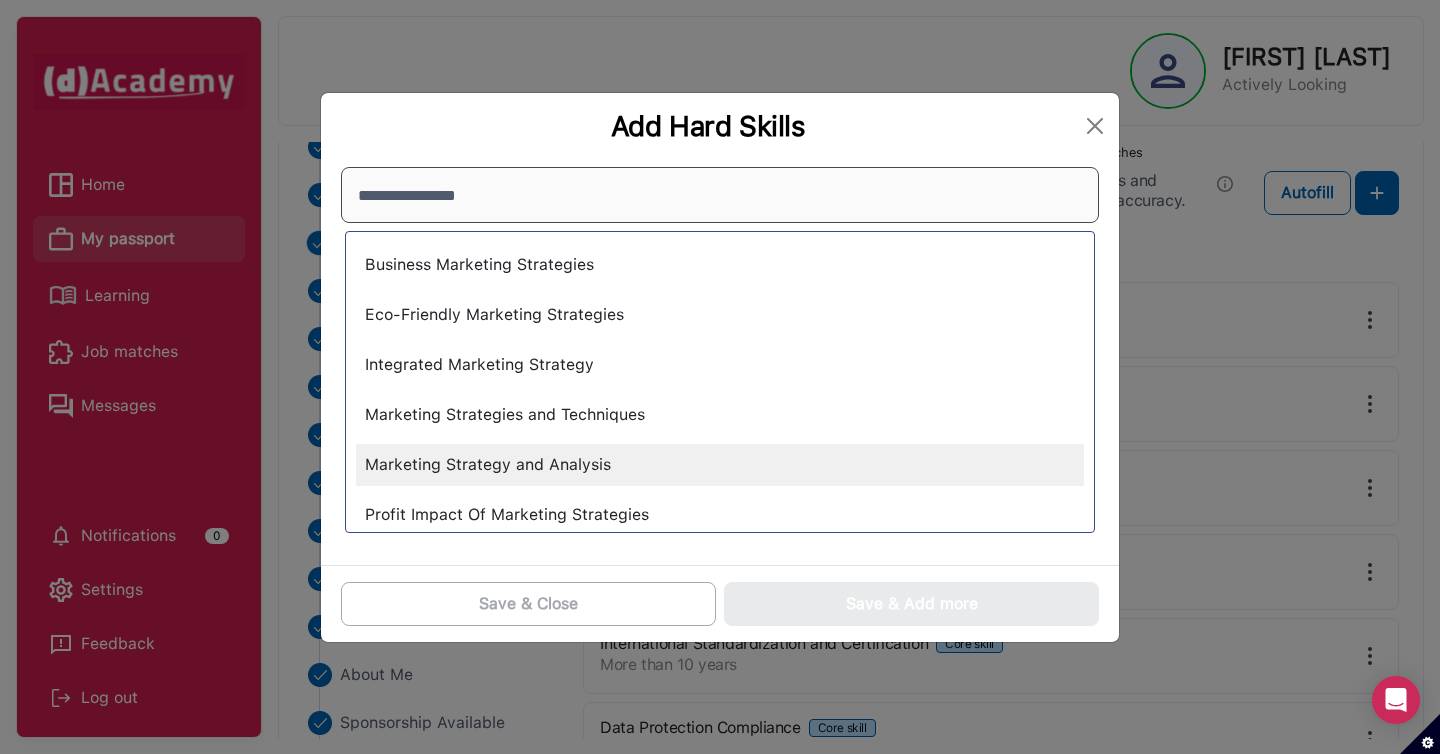 type on "**********" 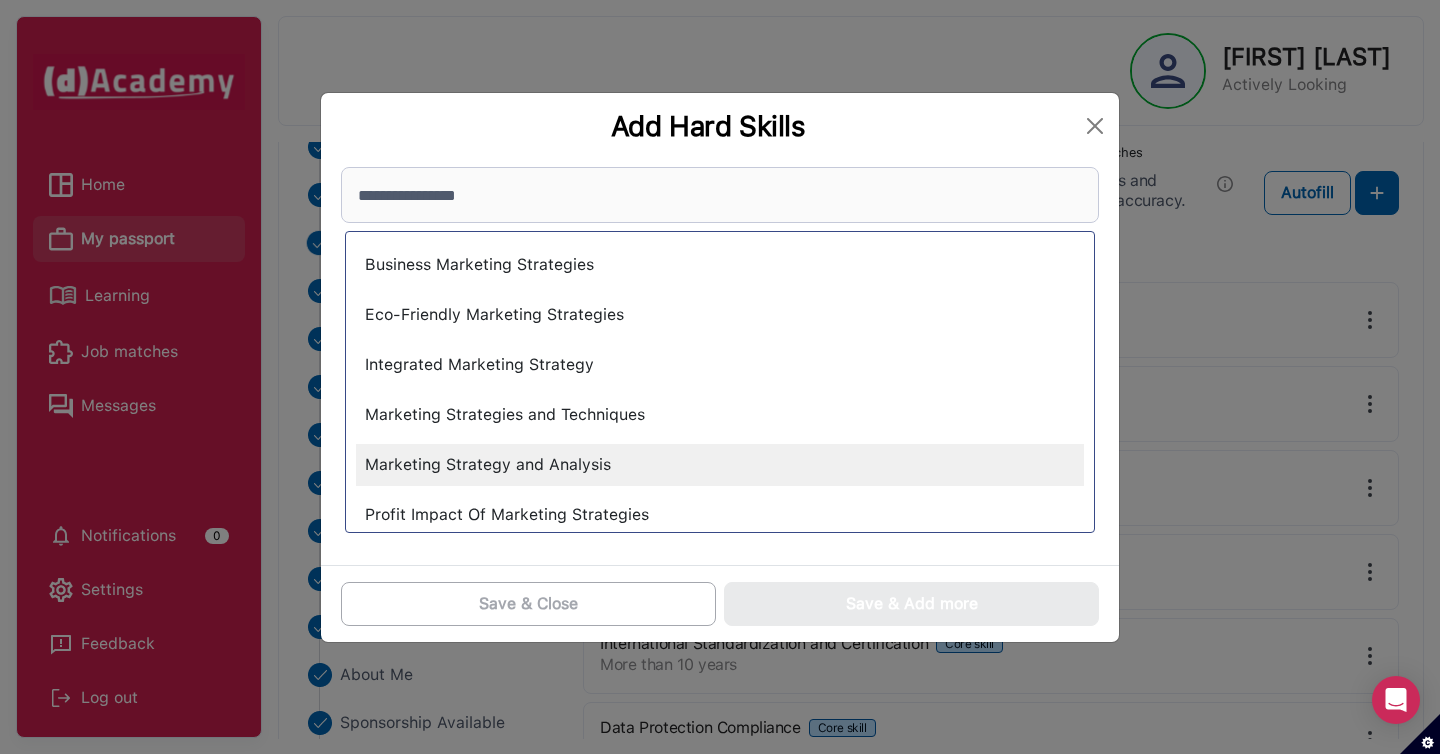 click on "Marketing Strategy and Analysis" at bounding box center [720, 465] 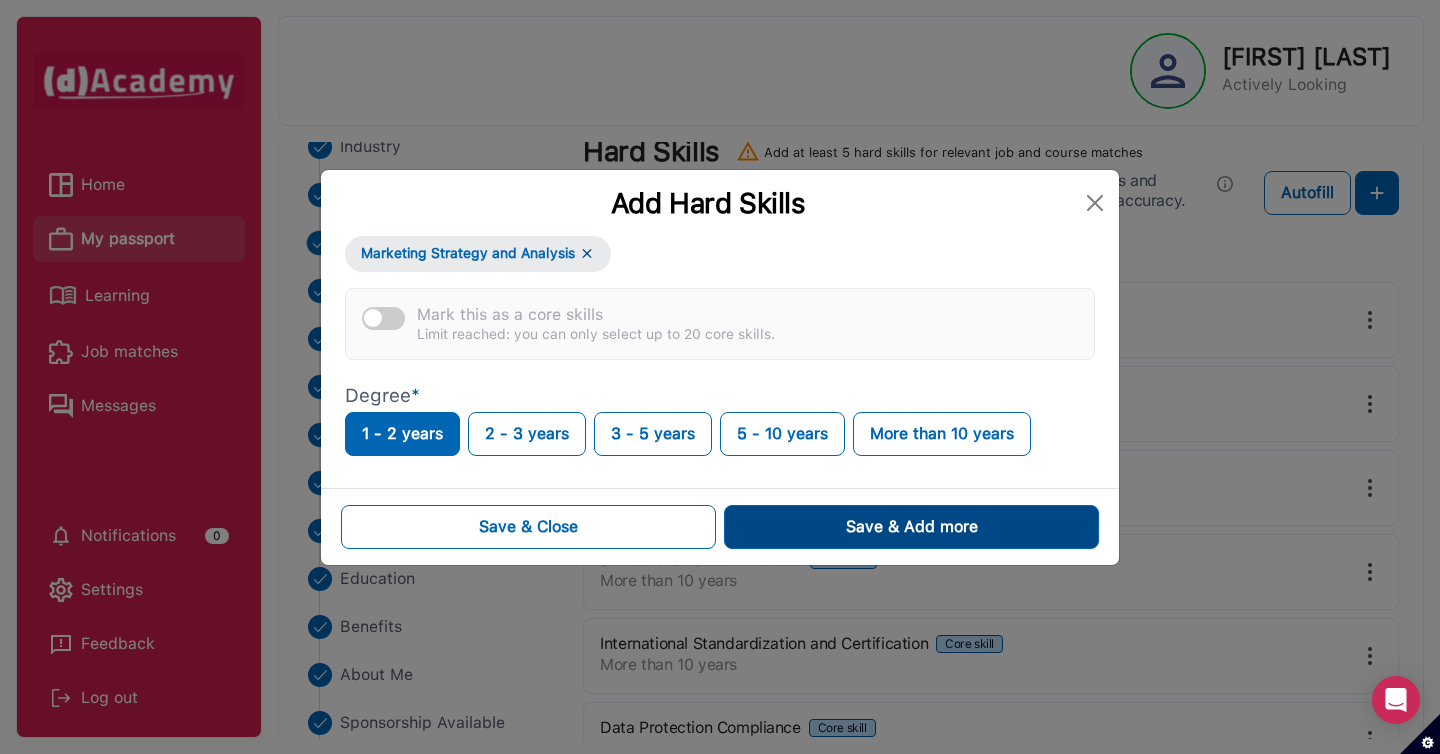 click on "Save & Add more" at bounding box center [911, 527] 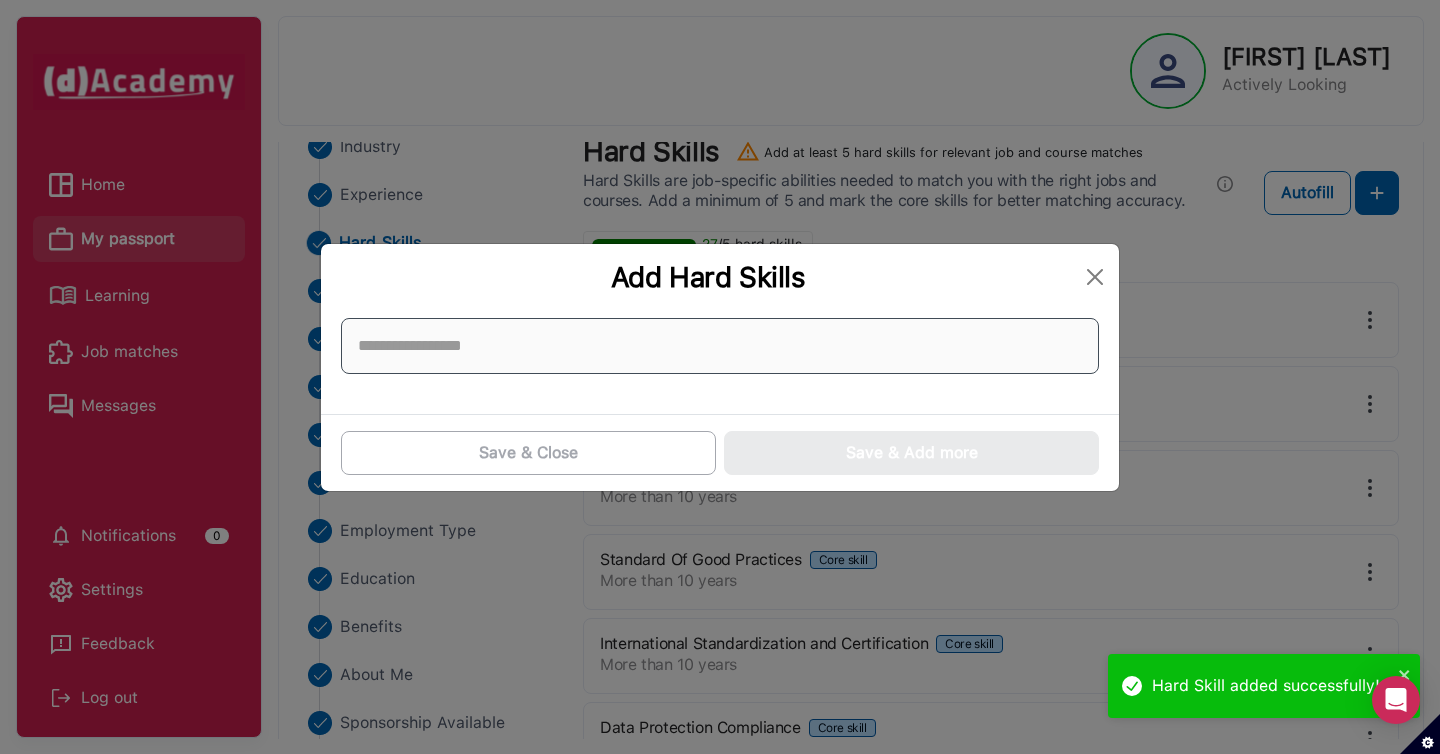 click at bounding box center [720, 346] 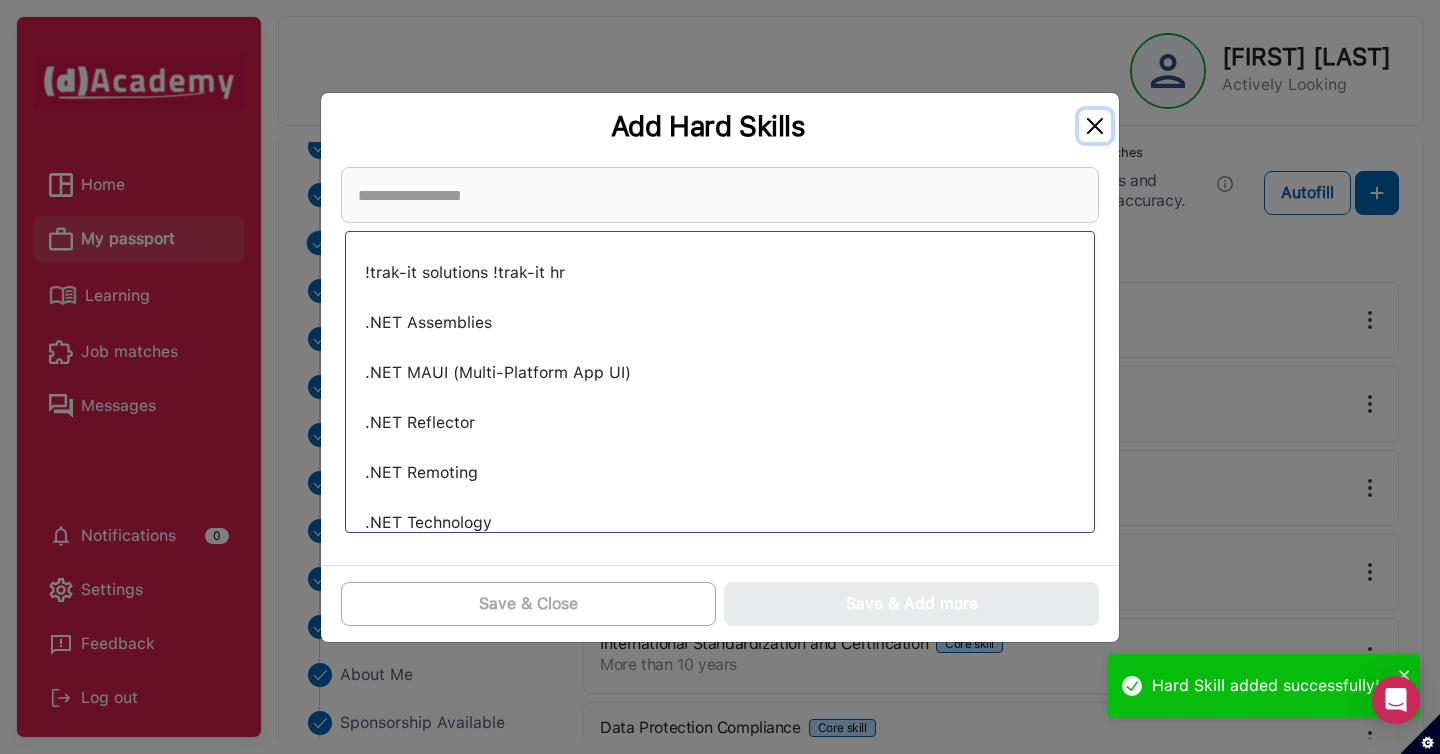 click at bounding box center [1095, 126] 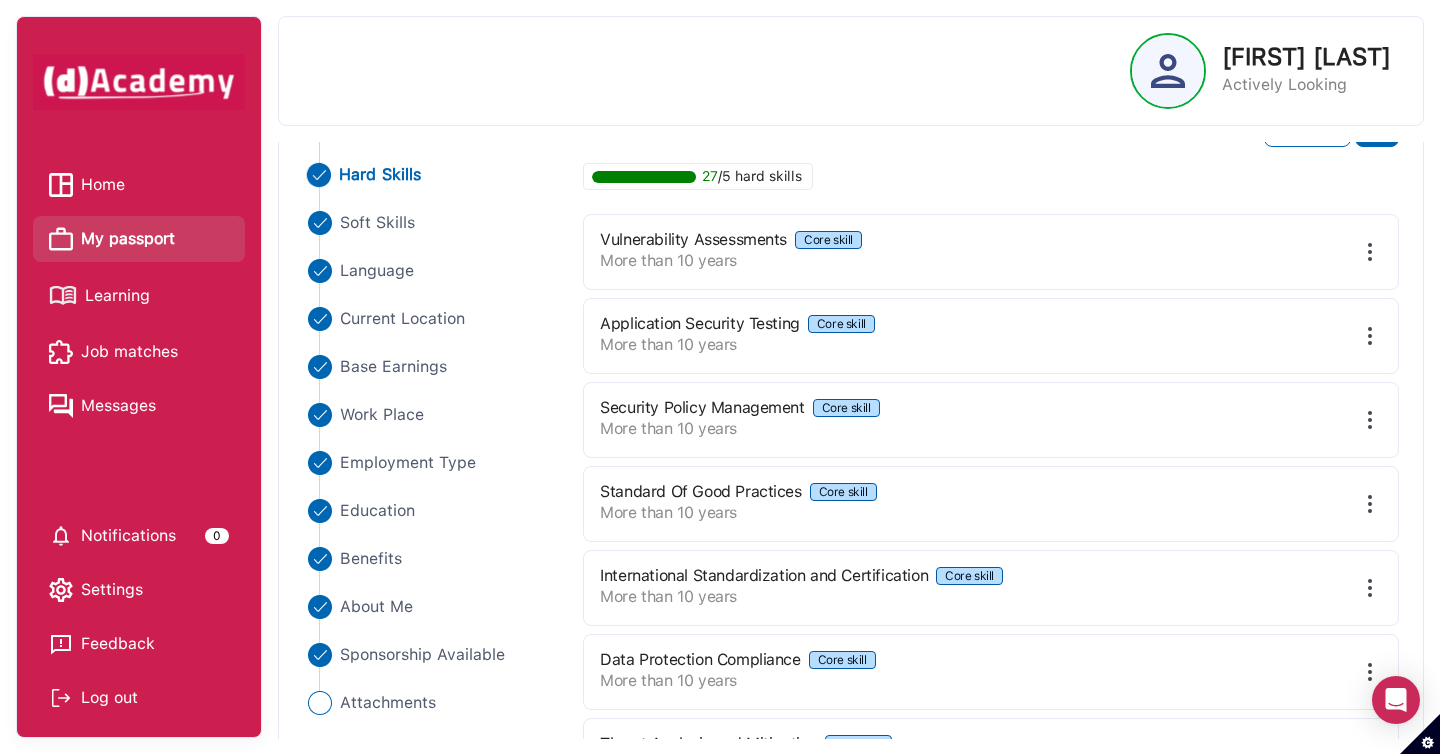 scroll, scrollTop: 279, scrollLeft: 0, axis: vertical 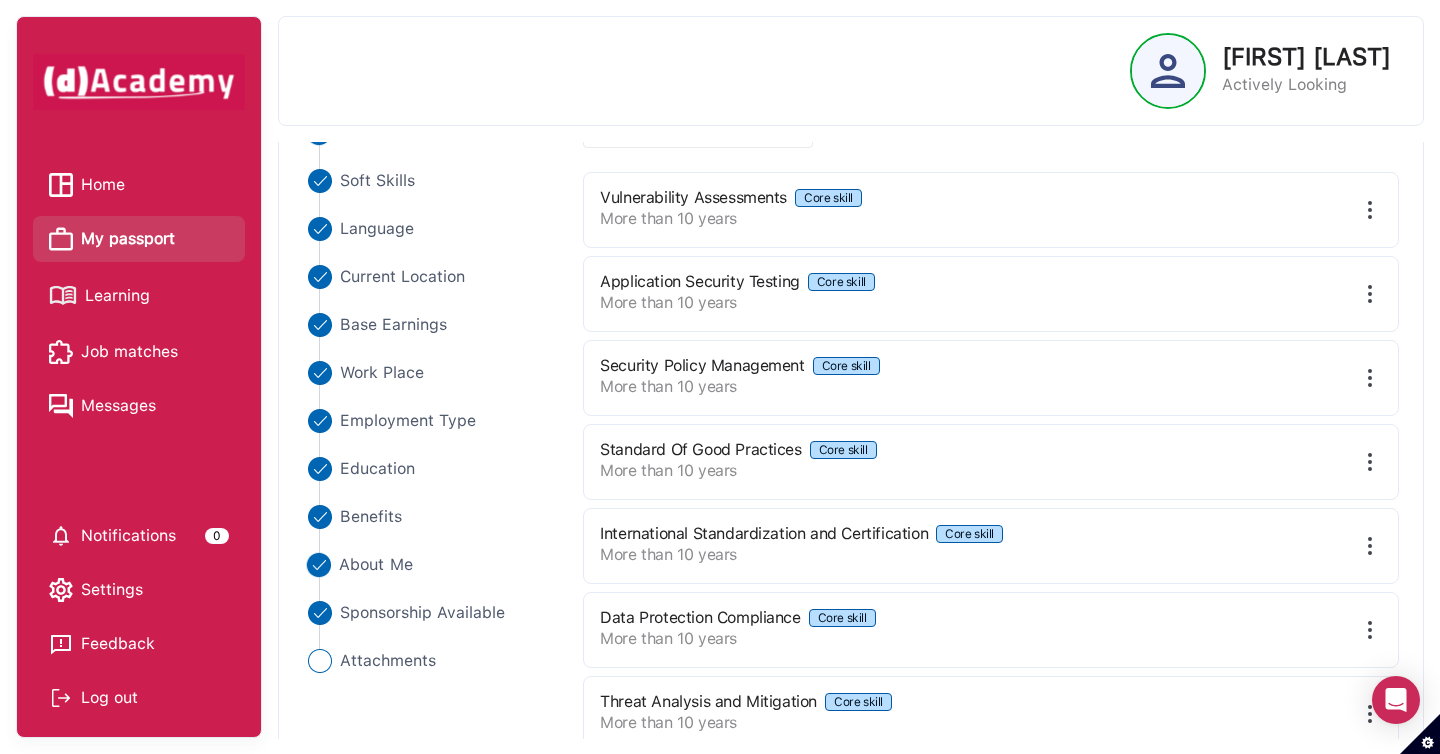 click on "About Me" at bounding box center [376, 565] 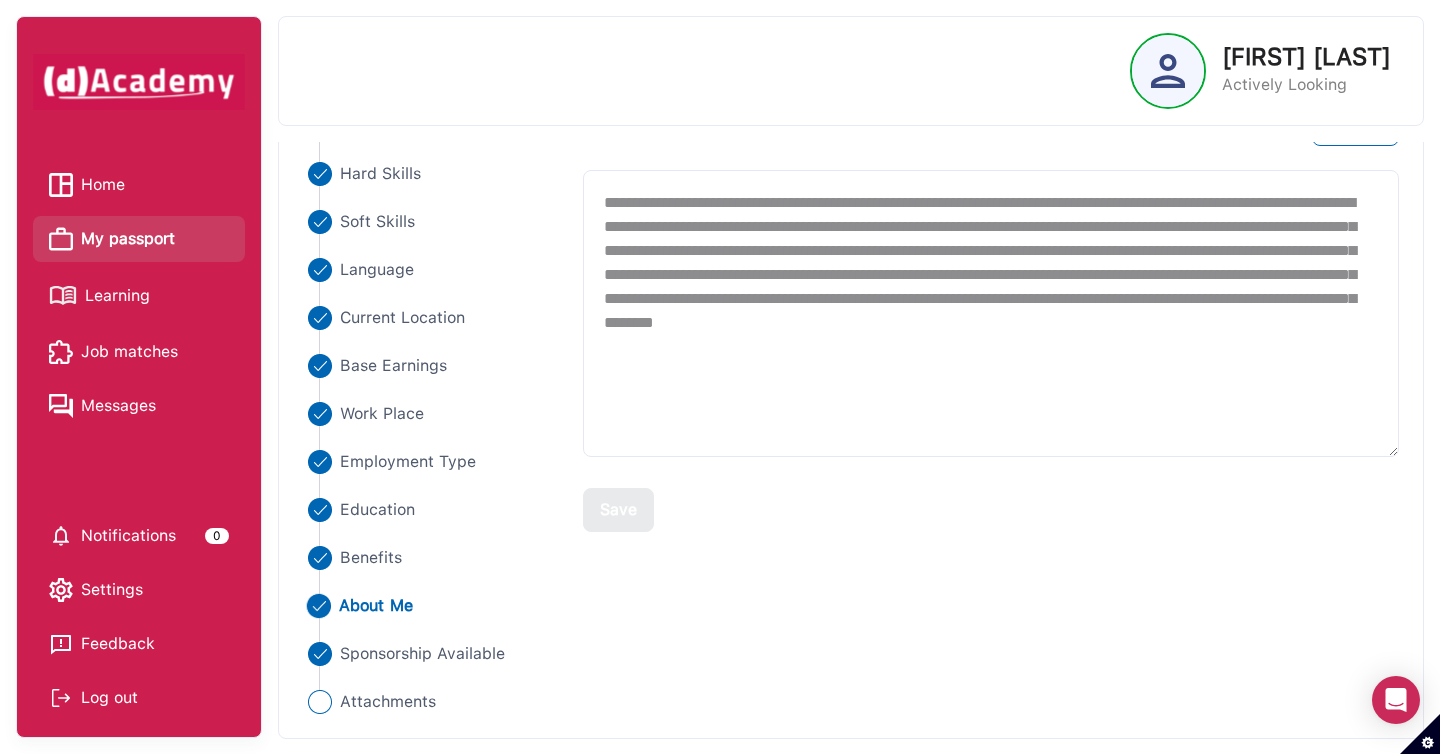 scroll, scrollTop: 238, scrollLeft: 0, axis: vertical 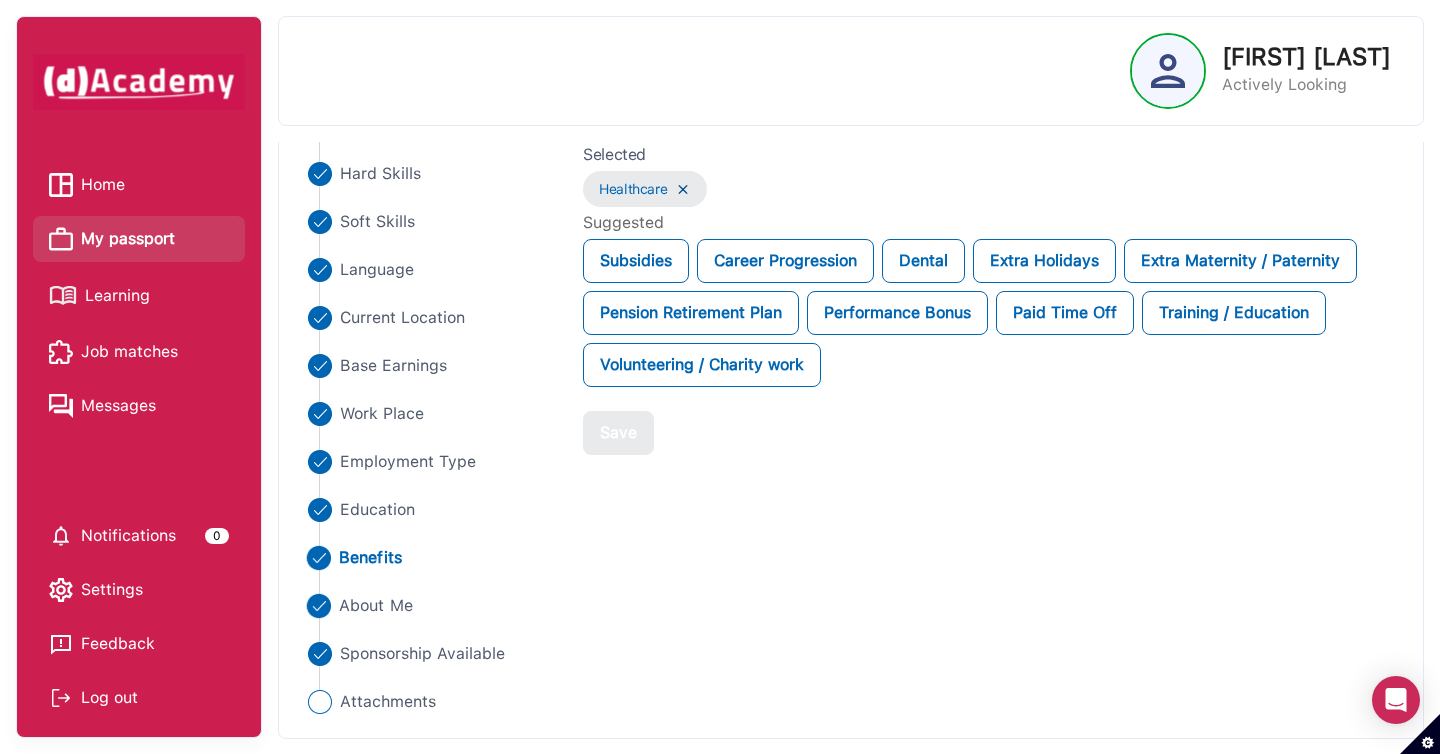 click on "About Me" at bounding box center (376, 606) 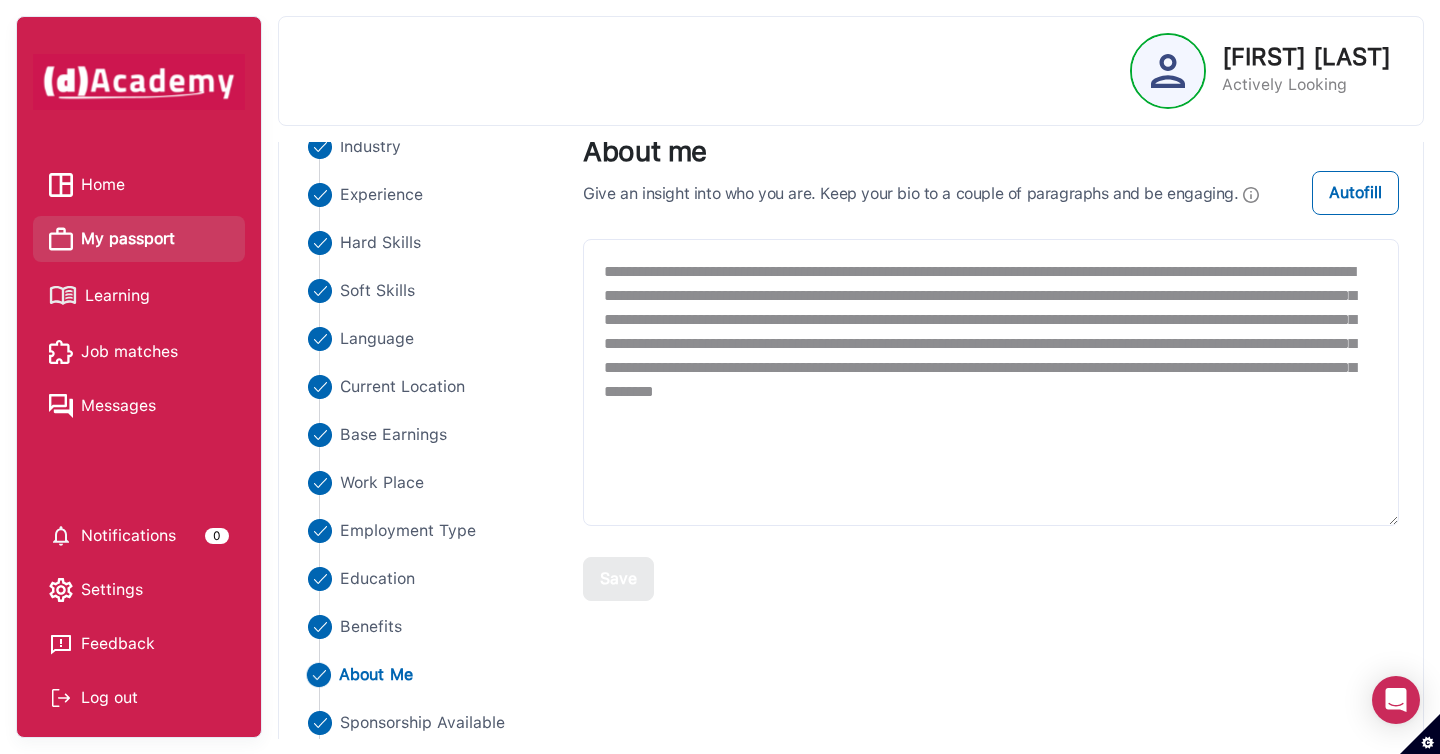 scroll, scrollTop: 165, scrollLeft: 0, axis: vertical 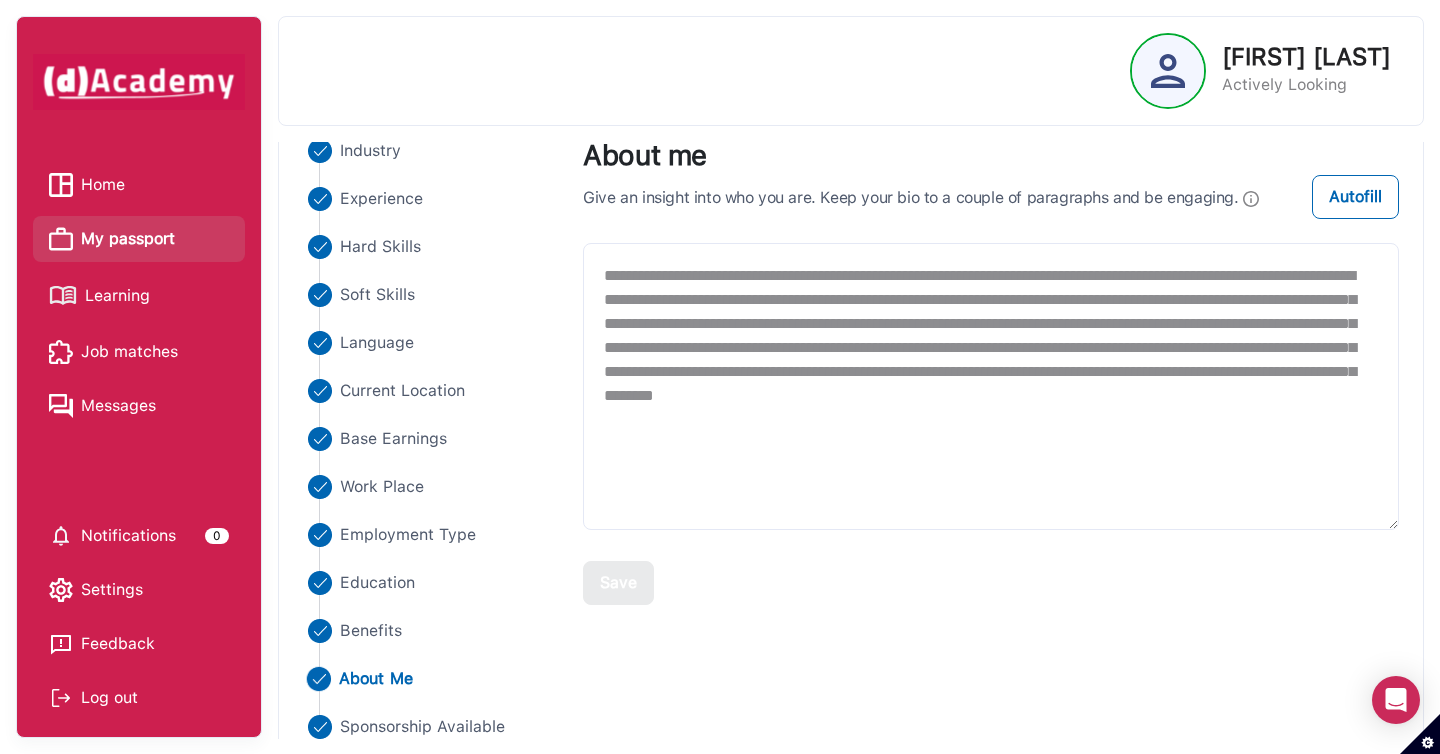 click at bounding box center [1168, 71] 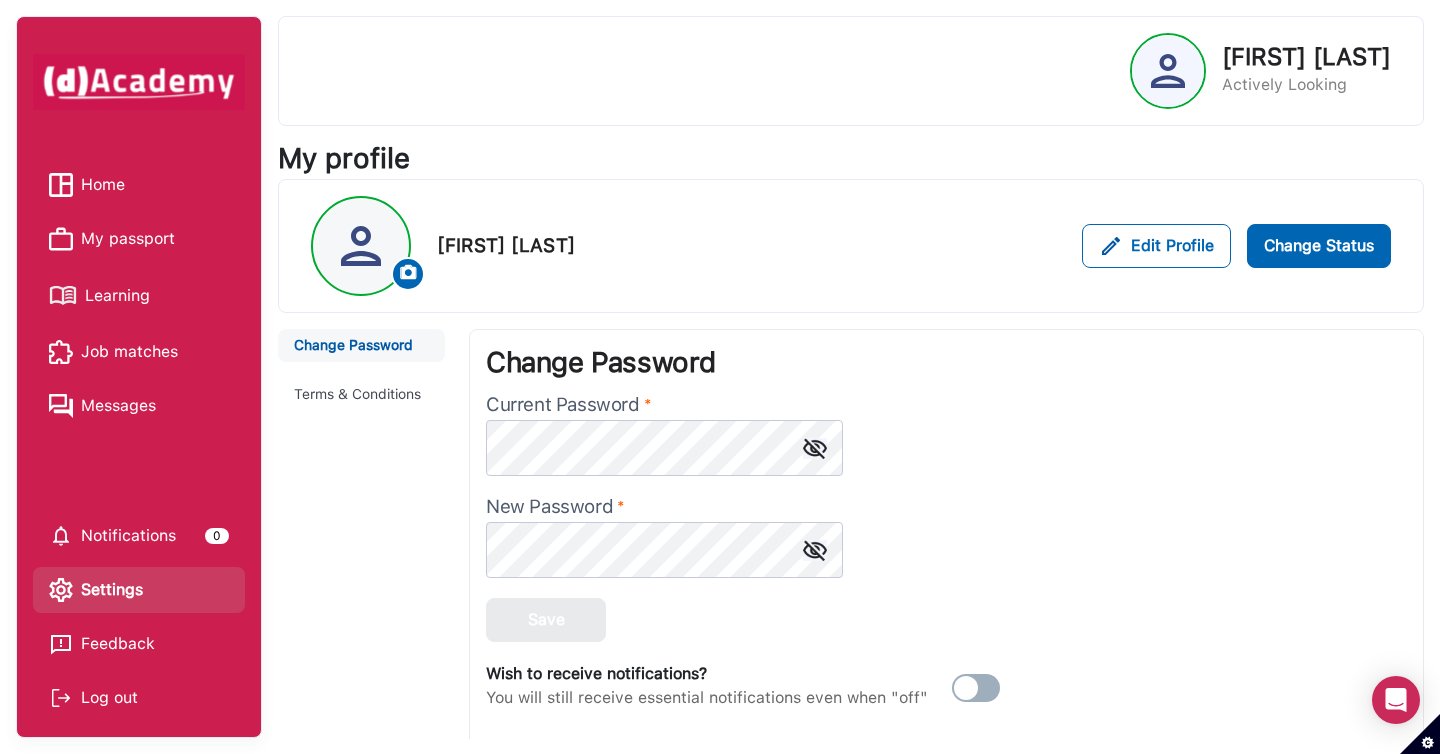 click at bounding box center (408, 274) 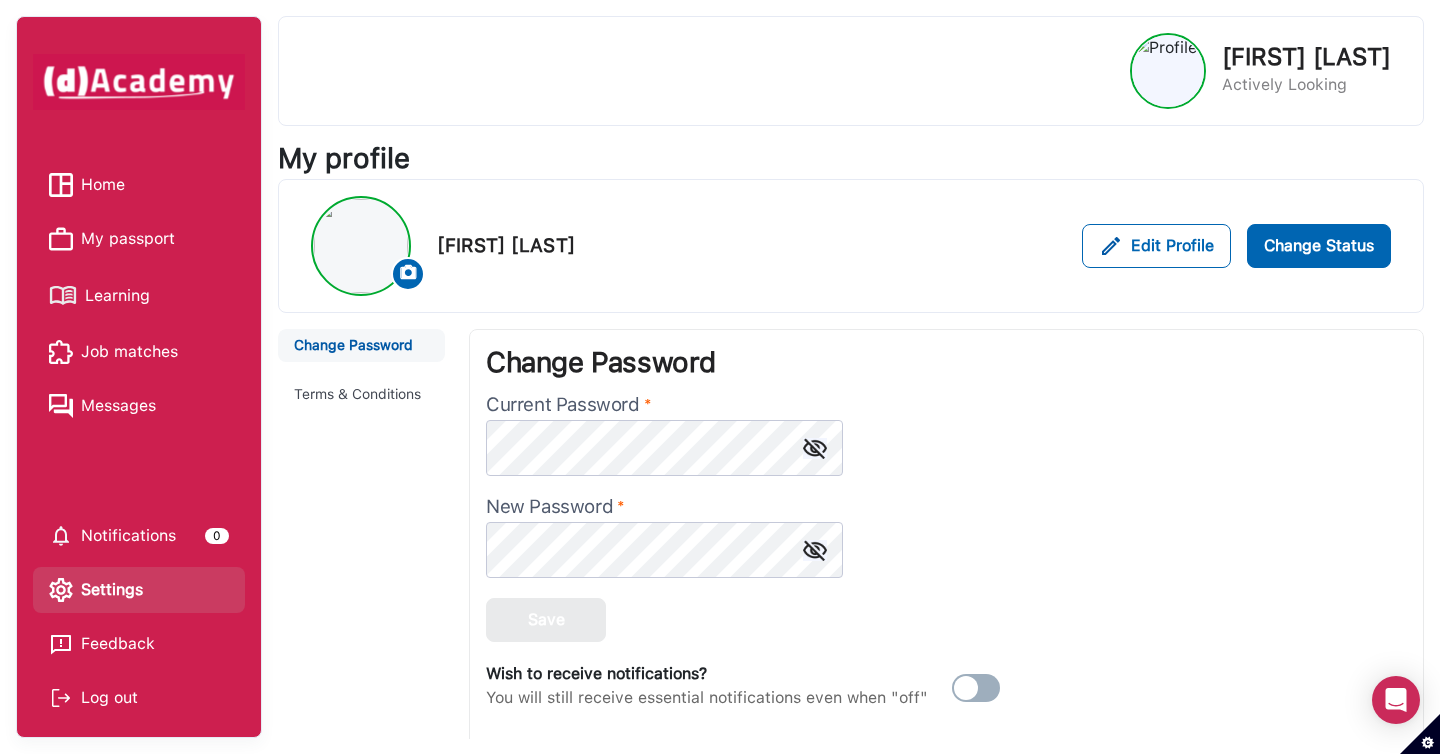 click on "Home" at bounding box center [103, 185] 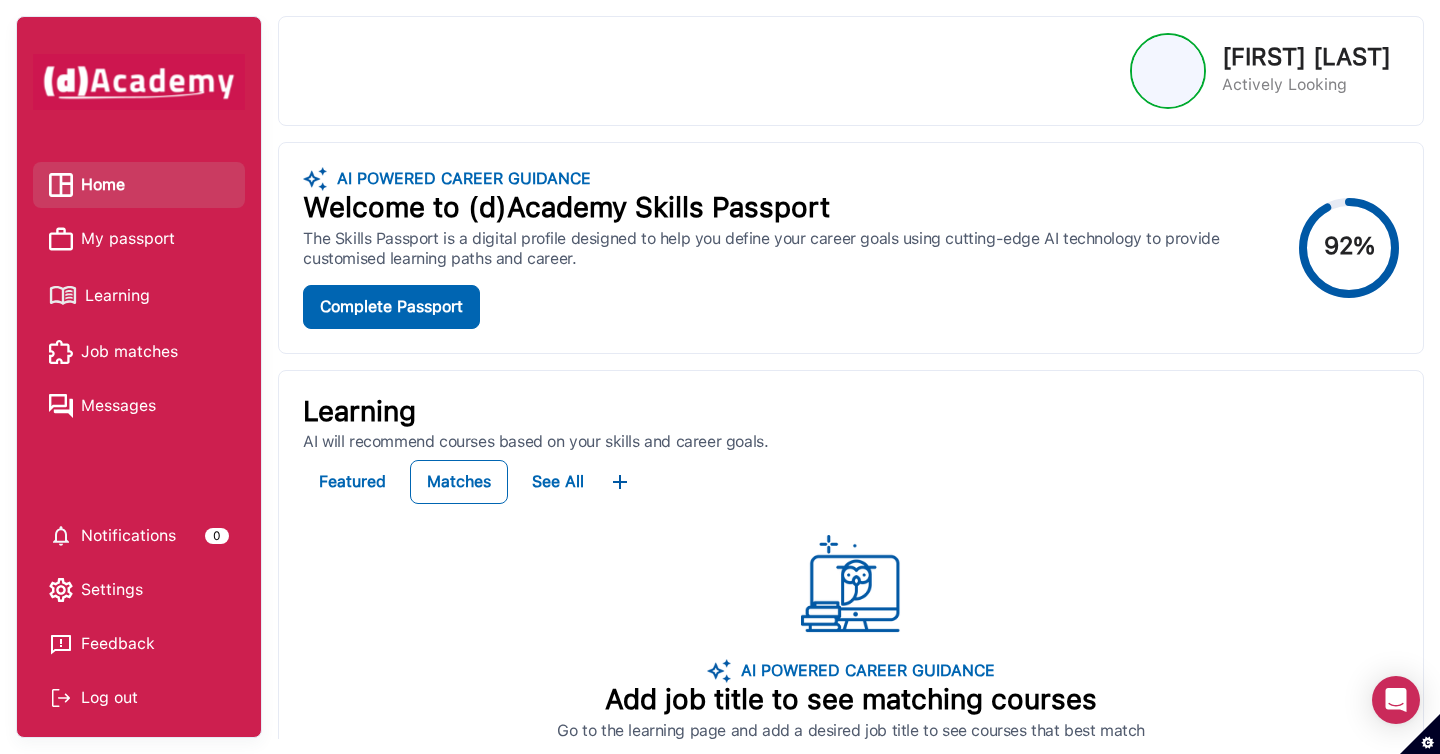 click on "Notifications" at bounding box center [128, 536] 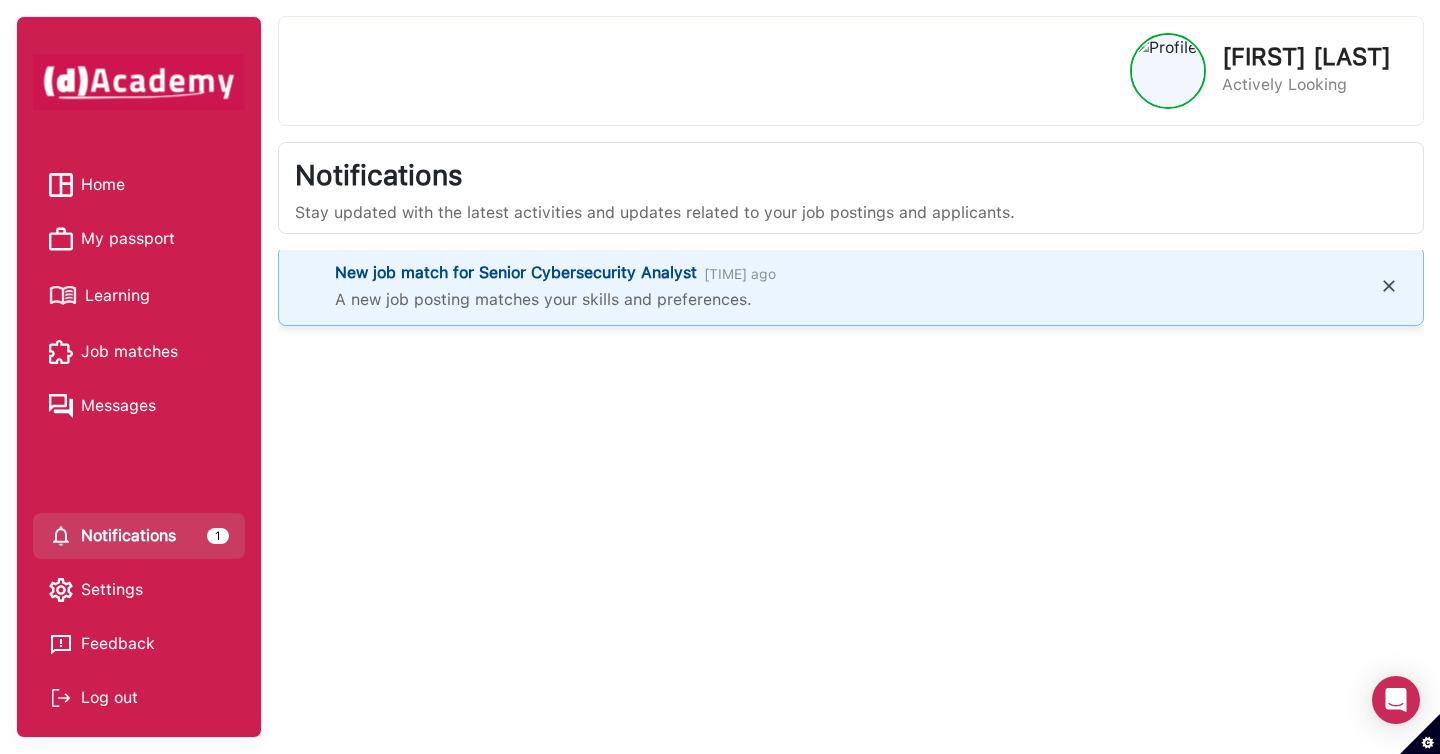 click on "New job match for Senior Cybersecurity Analyst" at bounding box center [516, 273] 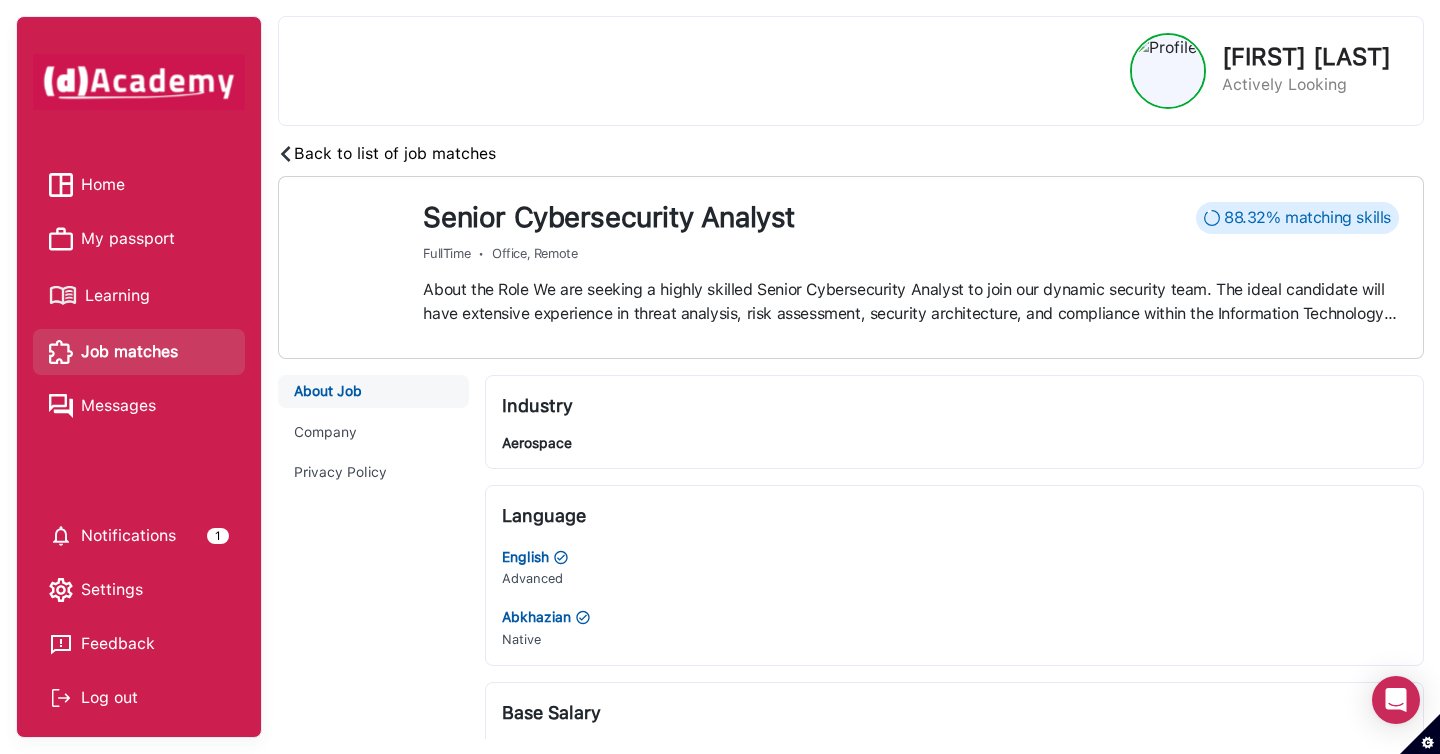 click on "Company" at bounding box center (373, 432) 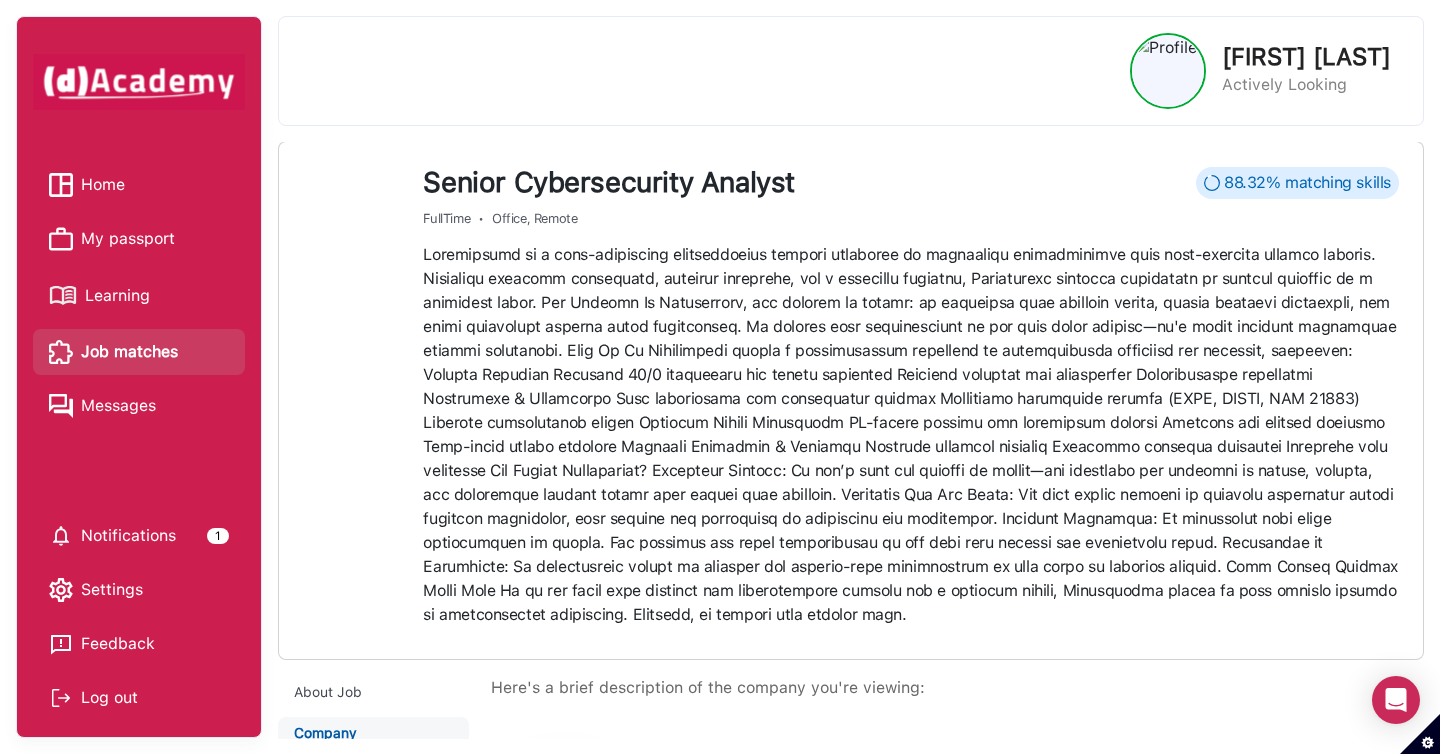 scroll, scrollTop: 0, scrollLeft: 0, axis: both 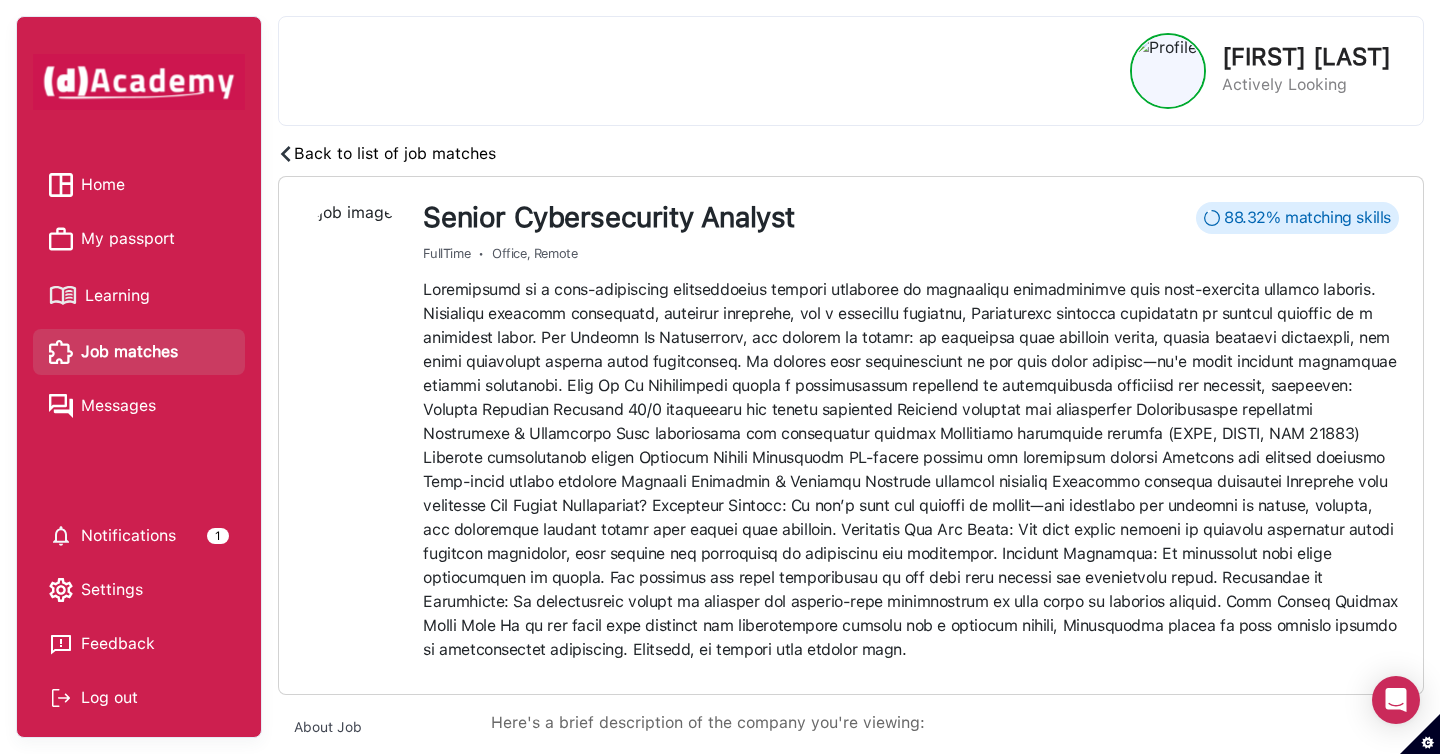 click on "Home" at bounding box center (103, 185) 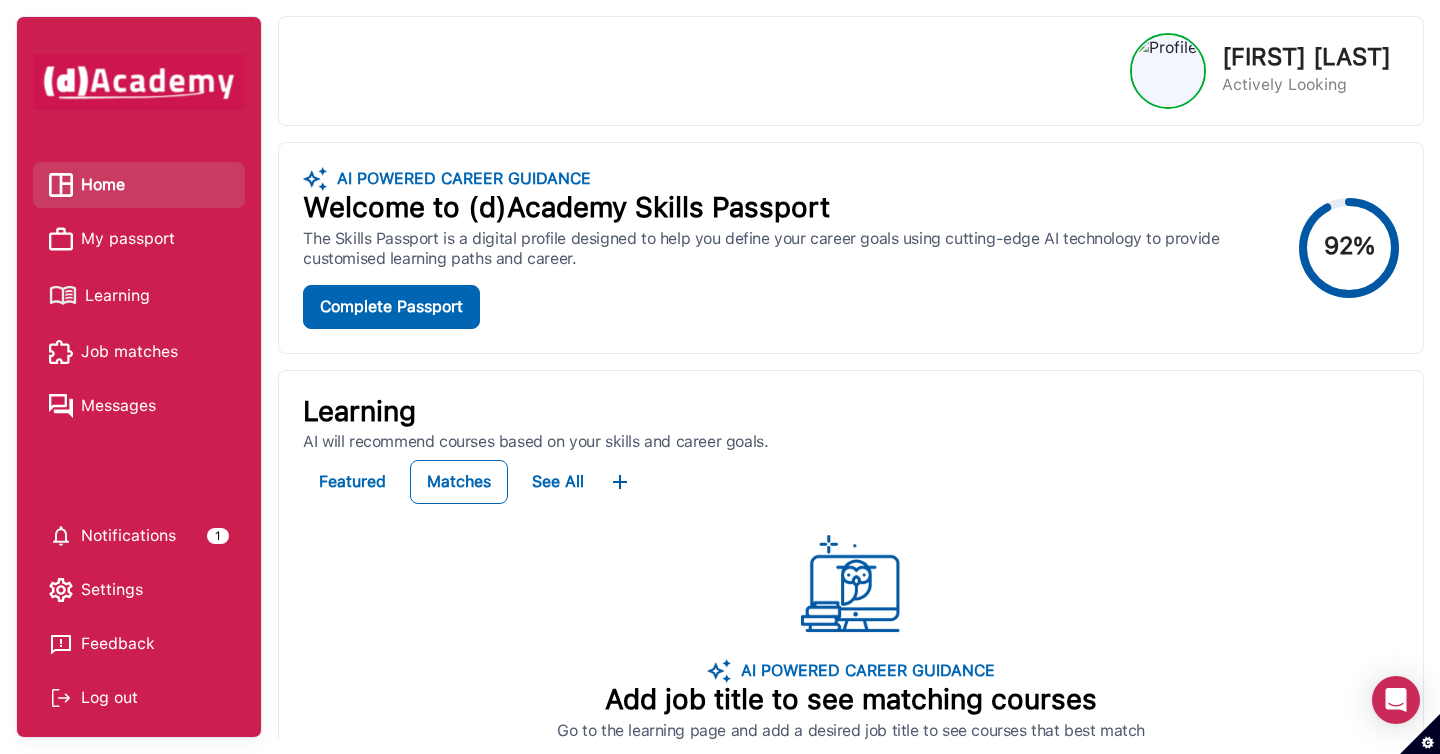 click on "Notifications" at bounding box center (128, 536) 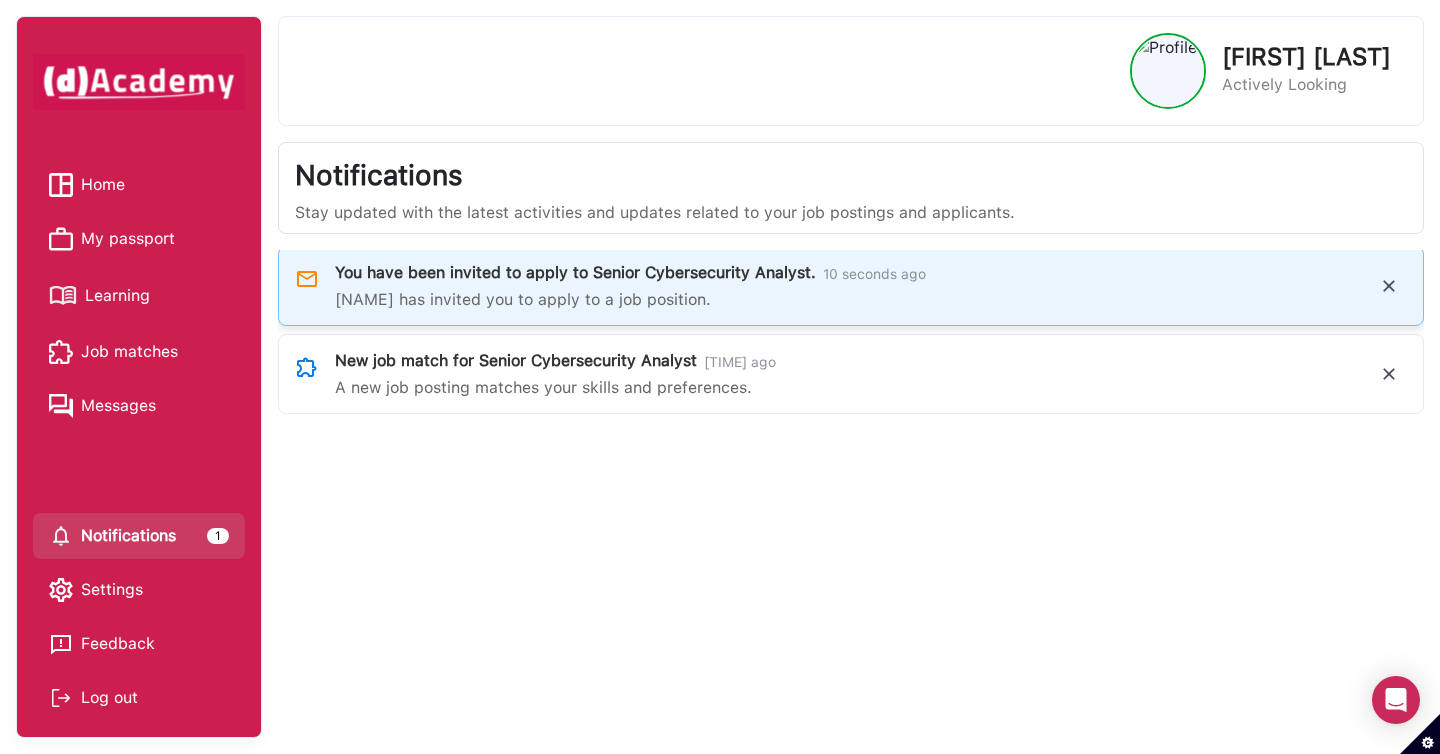 click on "[NAME] has invited you to apply to a job position." at bounding box center (845, 300) 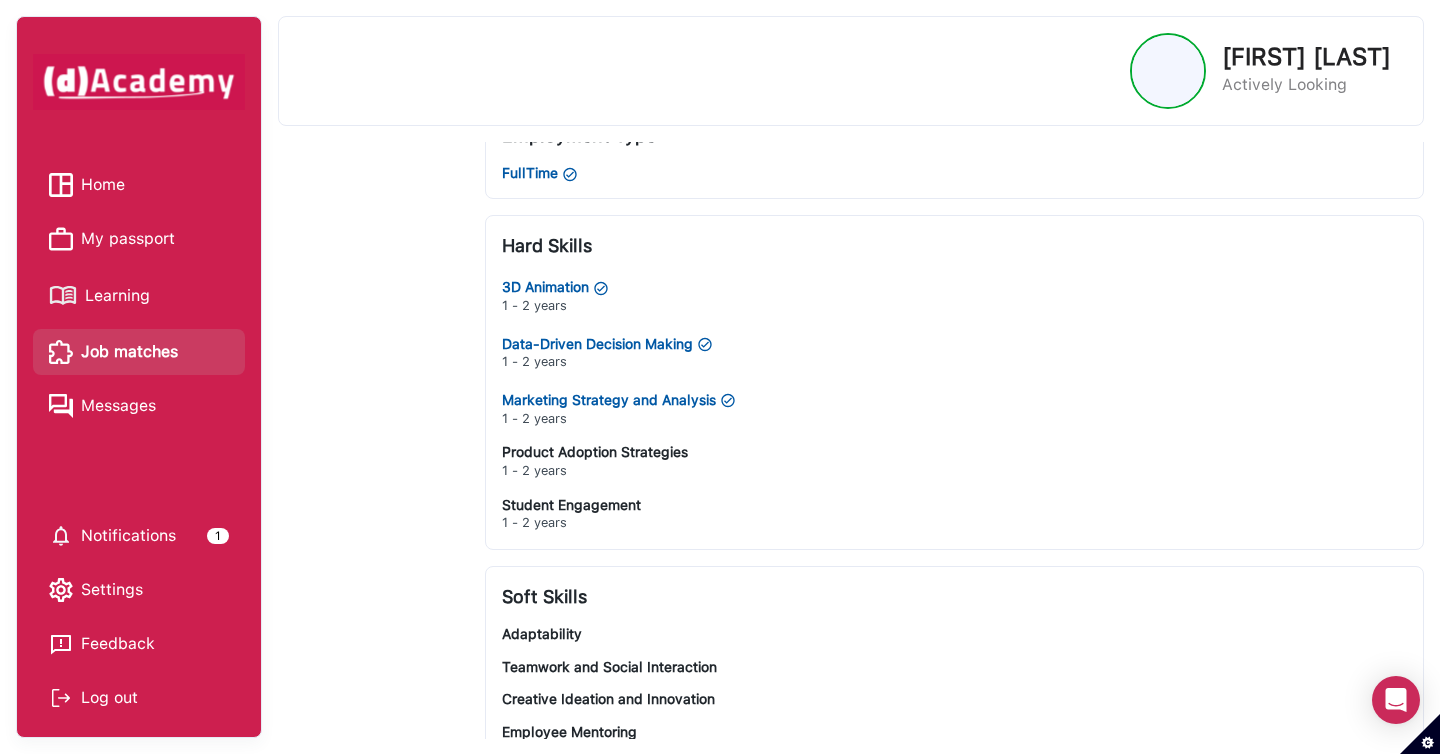scroll, scrollTop: 1057, scrollLeft: 0, axis: vertical 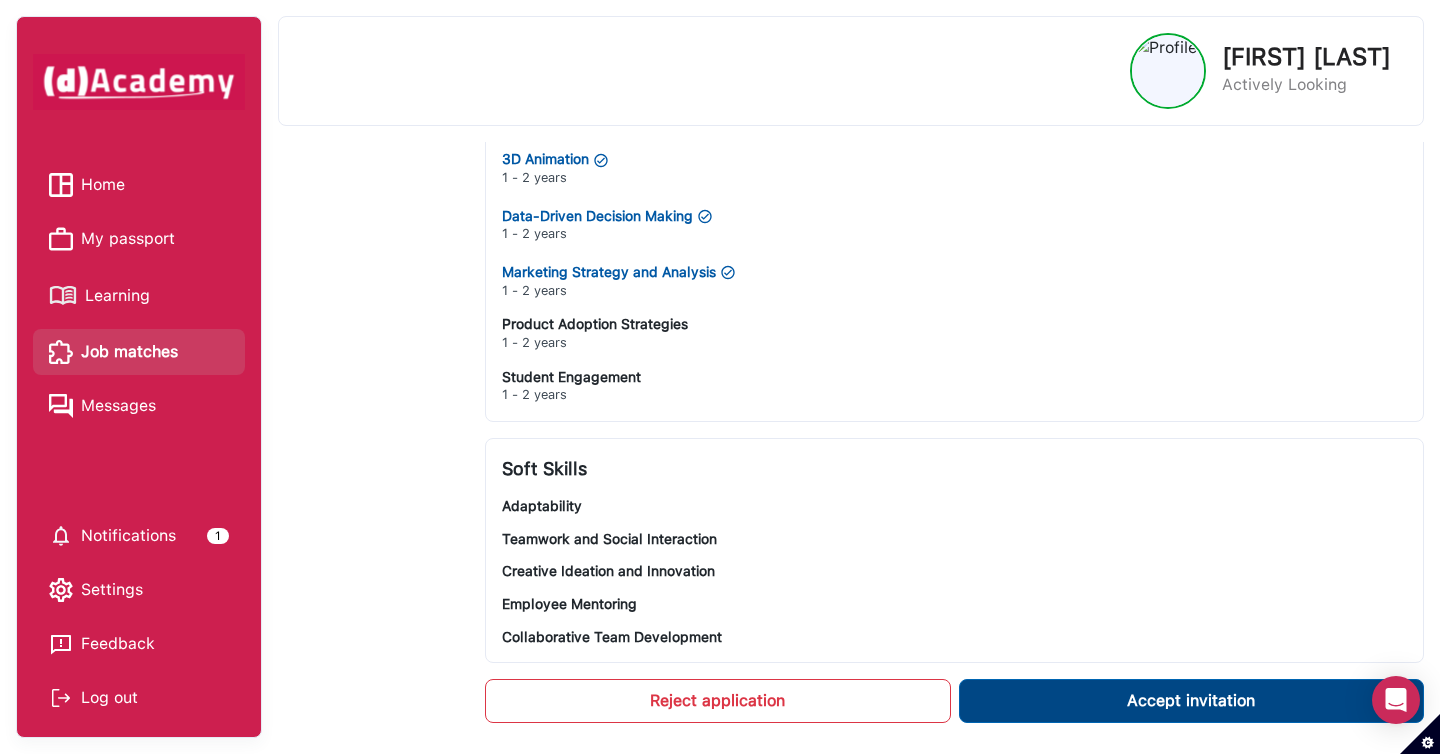 click on "Accept invitation" at bounding box center [1191, 701] 